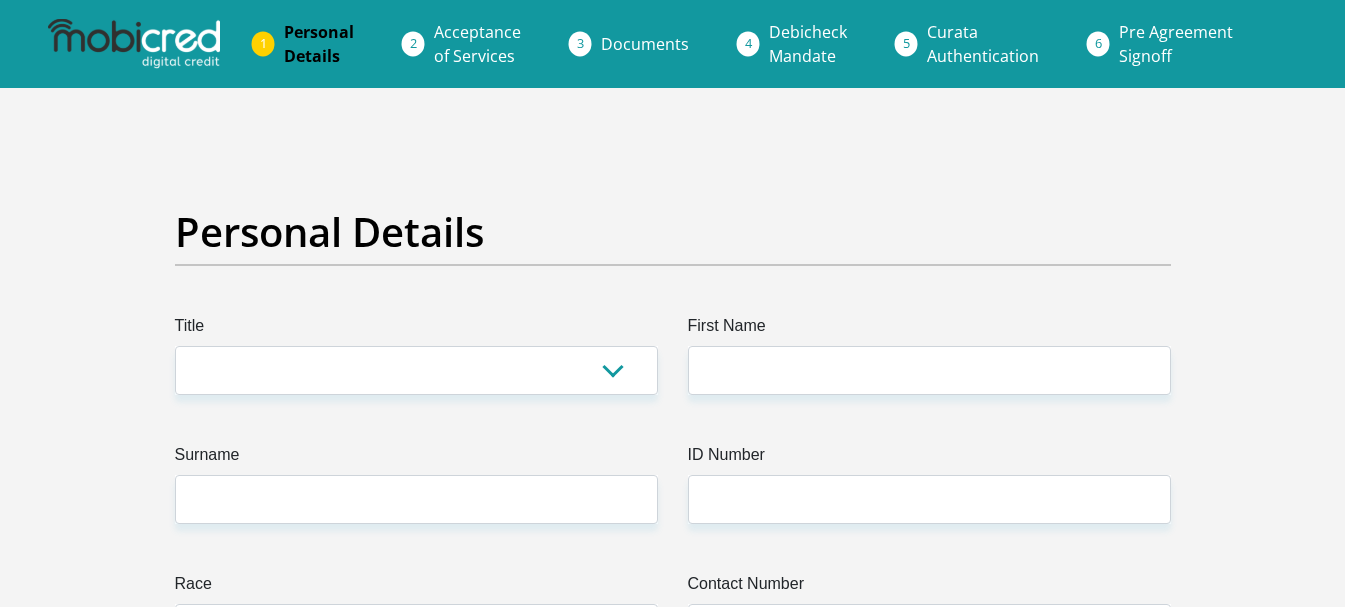 scroll, scrollTop: 0, scrollLeft: 0, axis: both 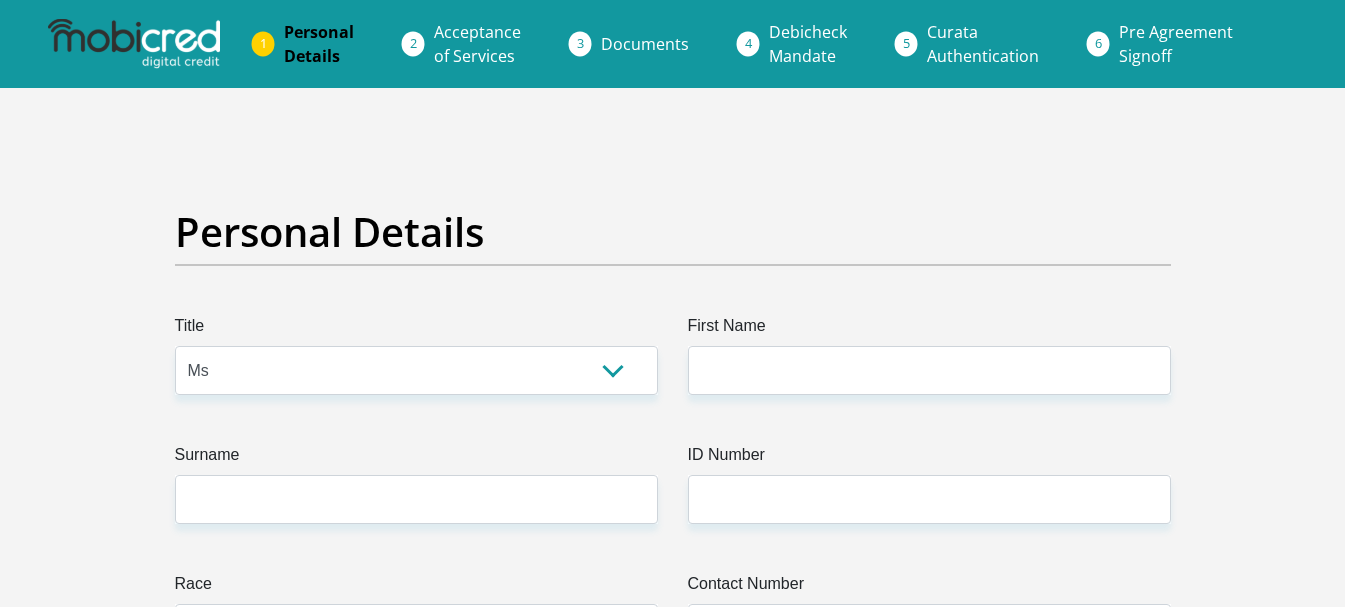 click on "Mr
Ms
Mrs
Dr
[PERSON_NAME]" at bounding box center [416, 370] 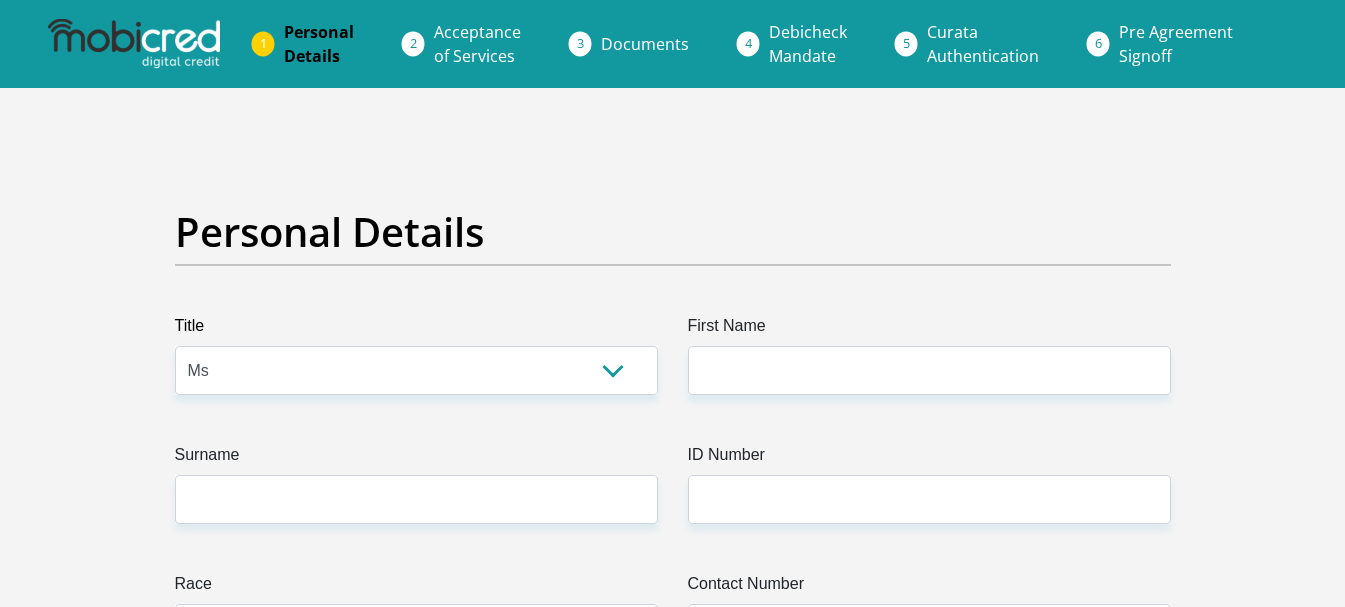 click on "Mr
Ms
Mrs
Dr
[PERSON_NAME]" at bounding box center (416, 370) 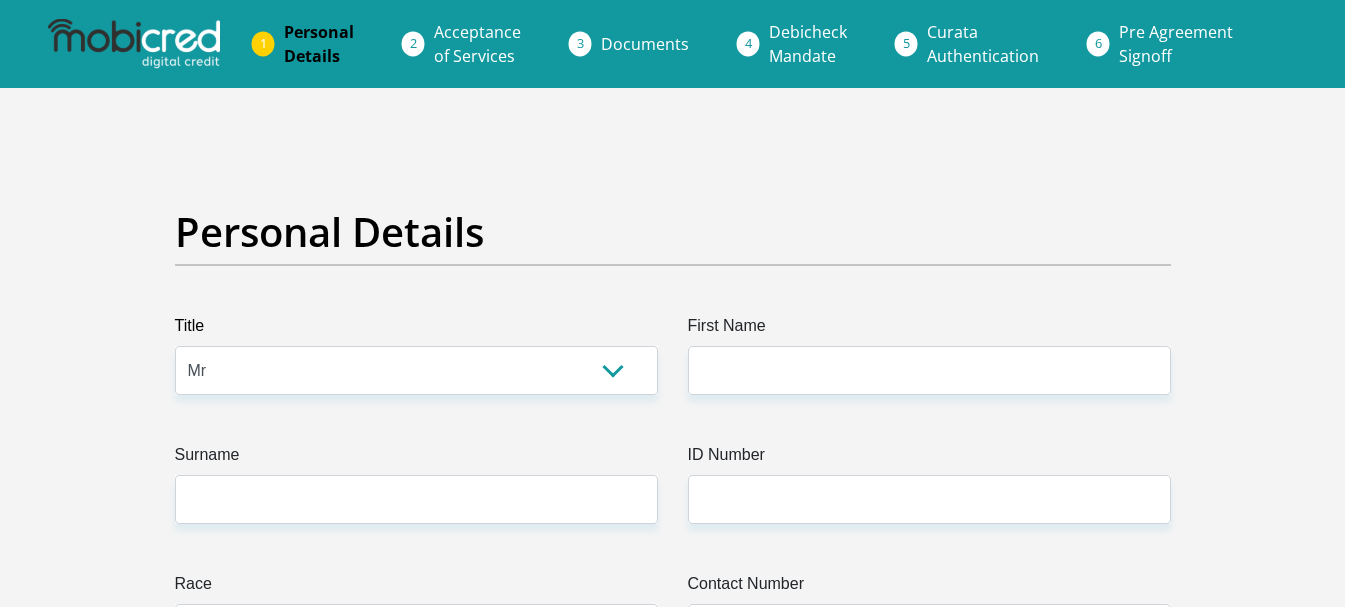 click on "Mr
Ms
Mrs
Dr
[PERSON_NAME]" at bounding box center [416, 370] 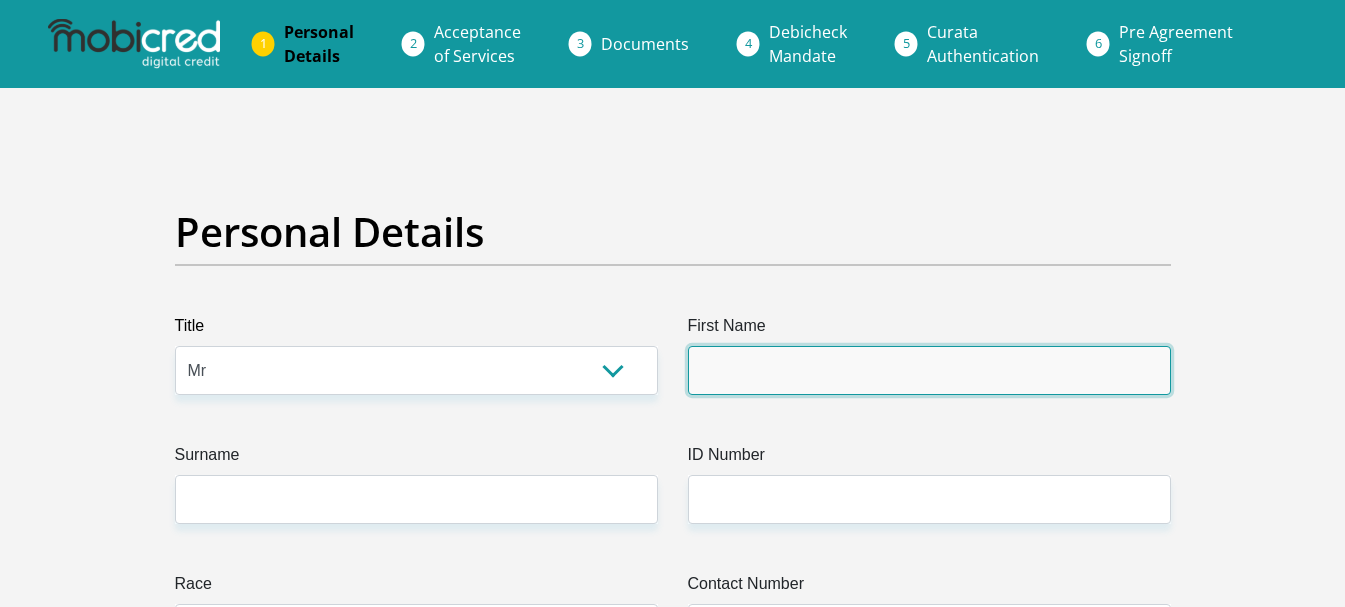 click on "First Name" at bounding box center (929, 370) 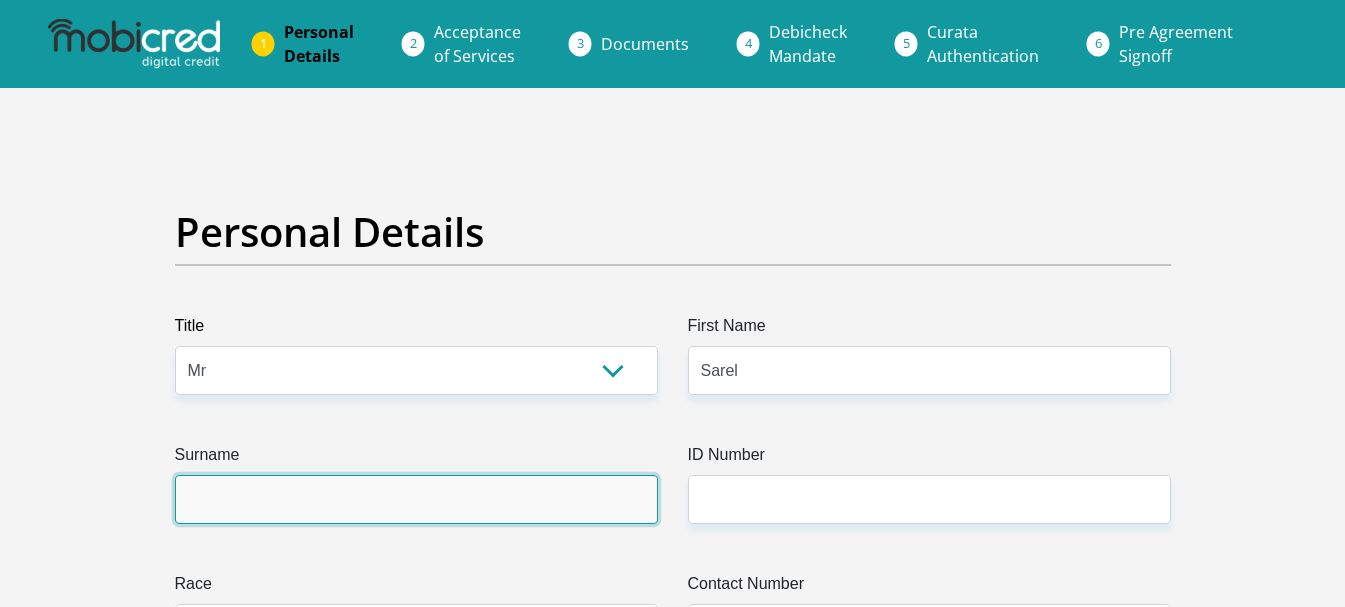 type on "[PERSON_NAME]" 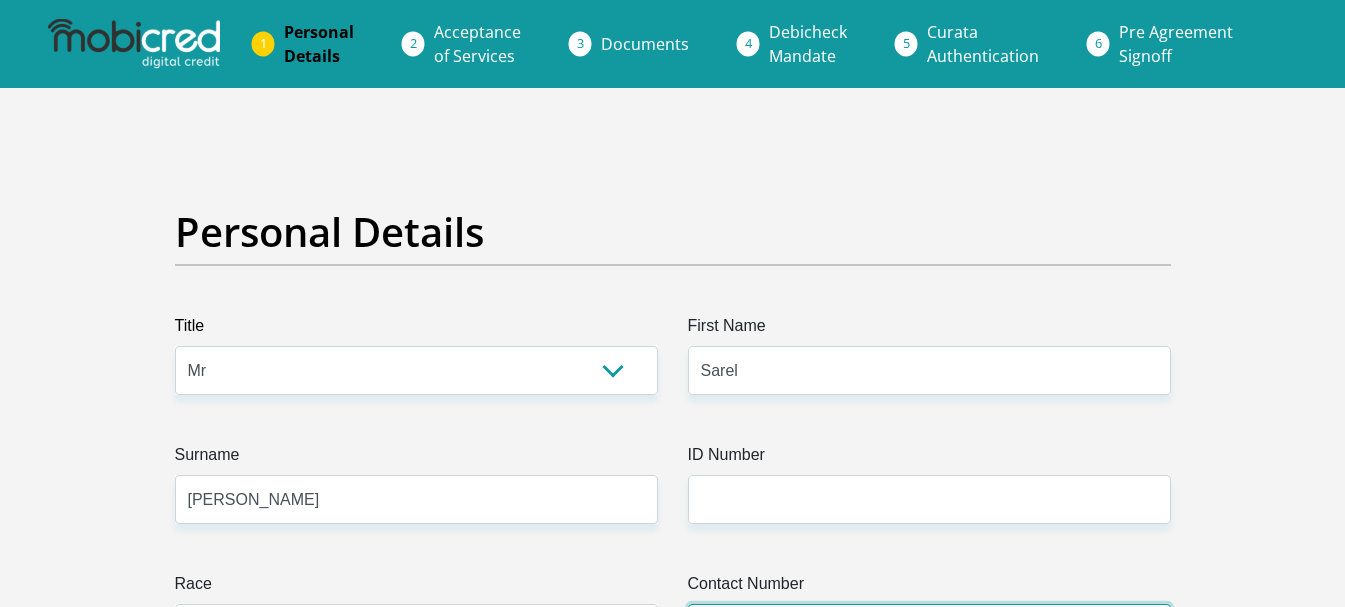 type on "0765930652" 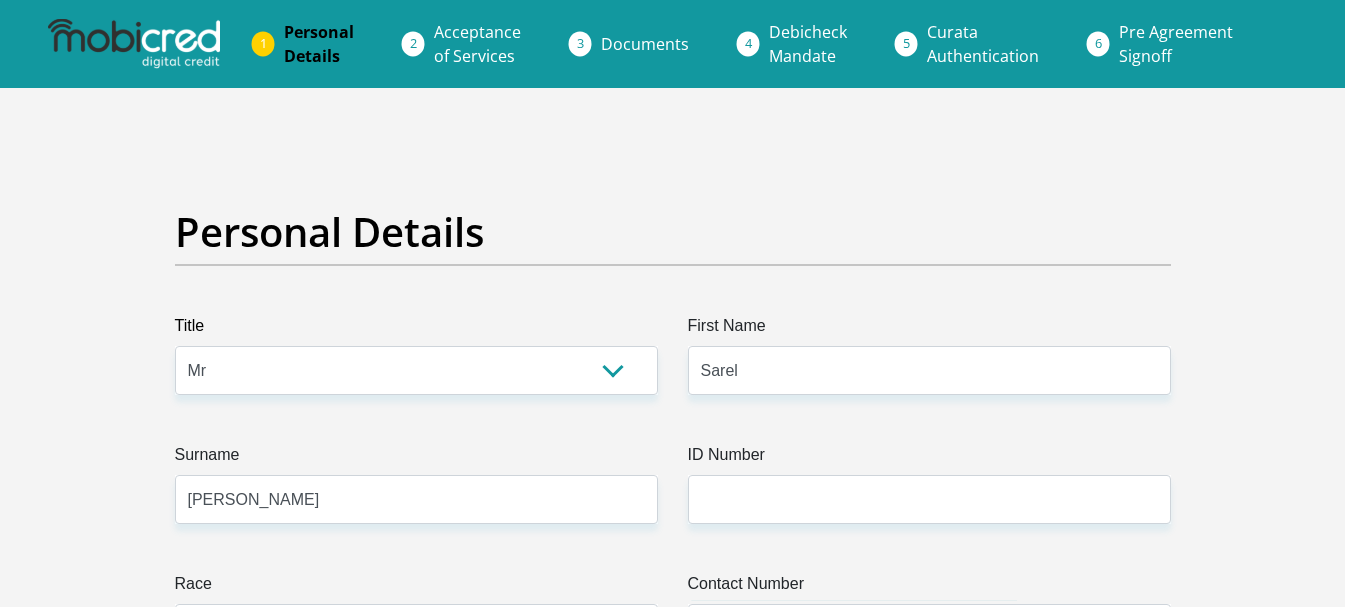 select on "ZAF" 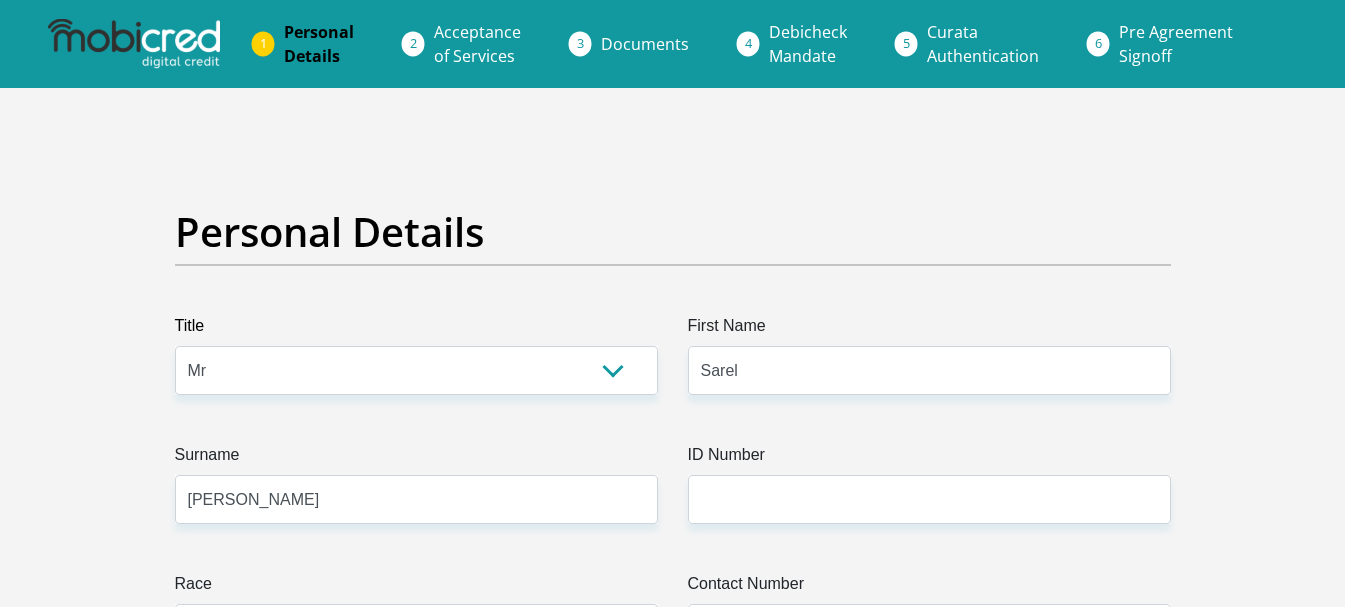 select on "ZAF" 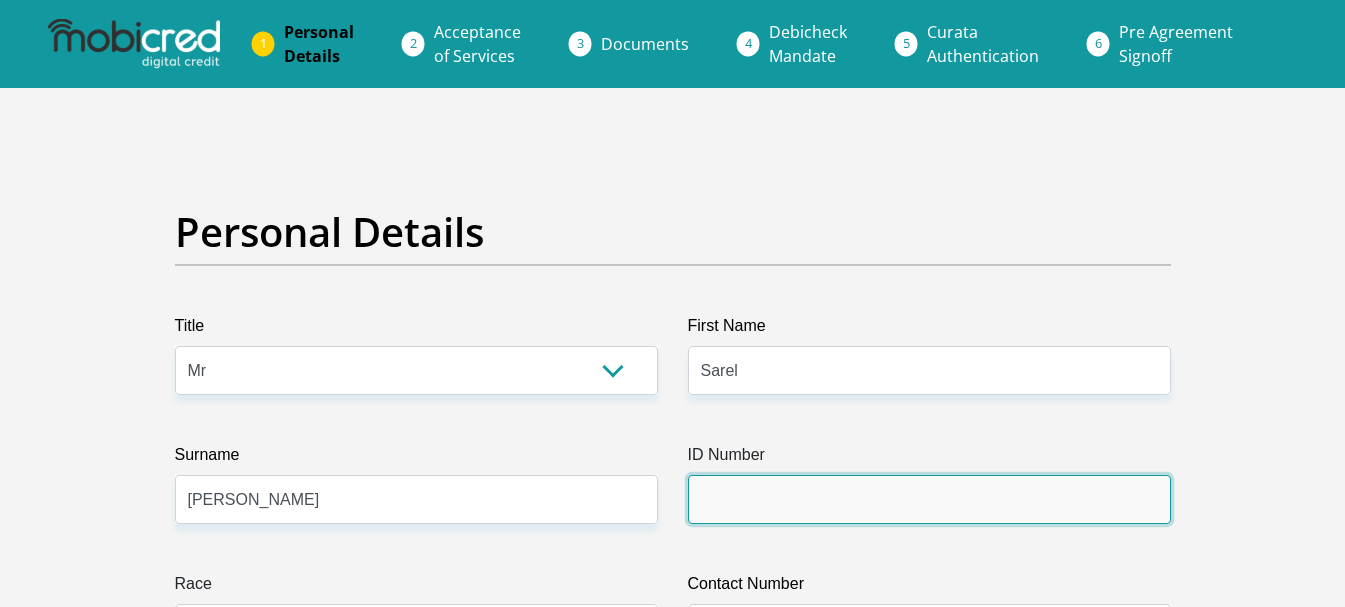 click on "ID Number" at bounding box center [929, 499] 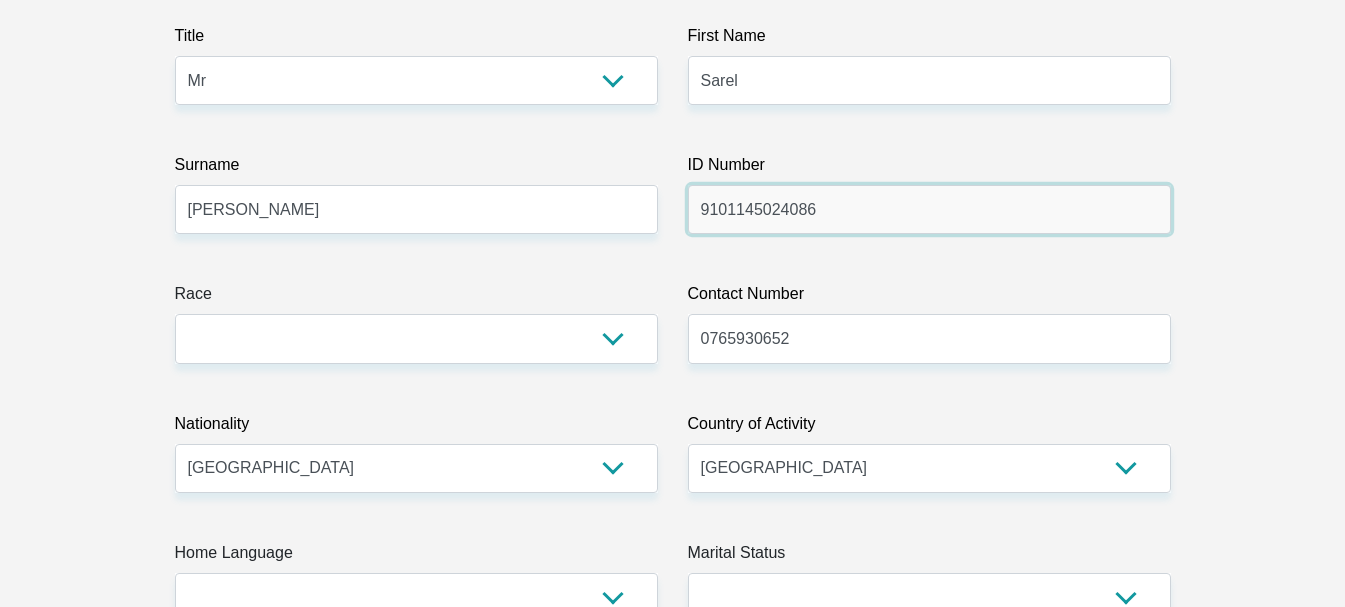 scroll, scrollTop: 300, scrollLeft: 0, axis: vertical 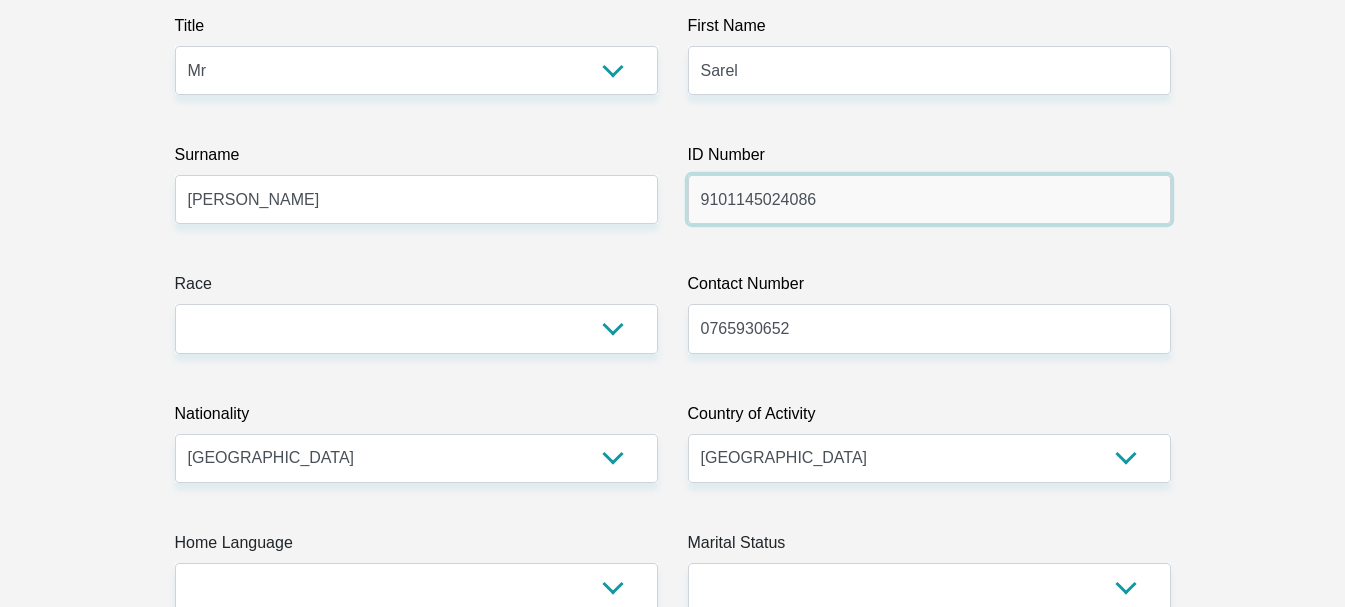 type on "9101145024086" 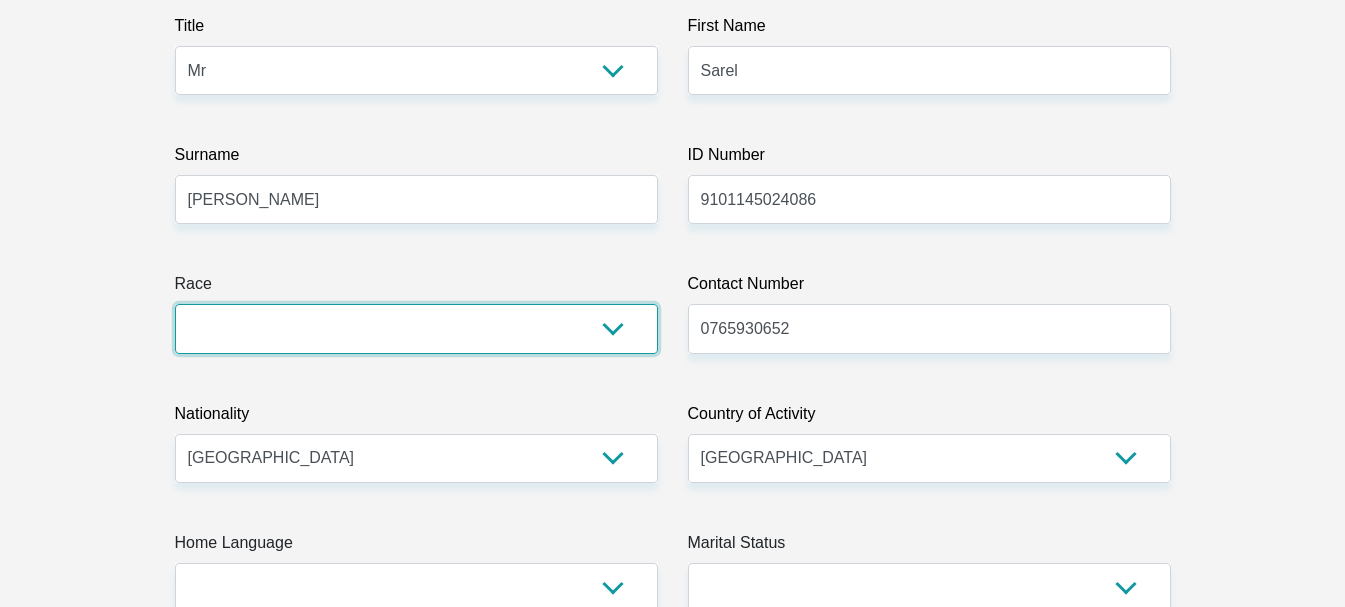click on "Black
Coloured
Indian
White
Other" at bounding box center [416, 328] 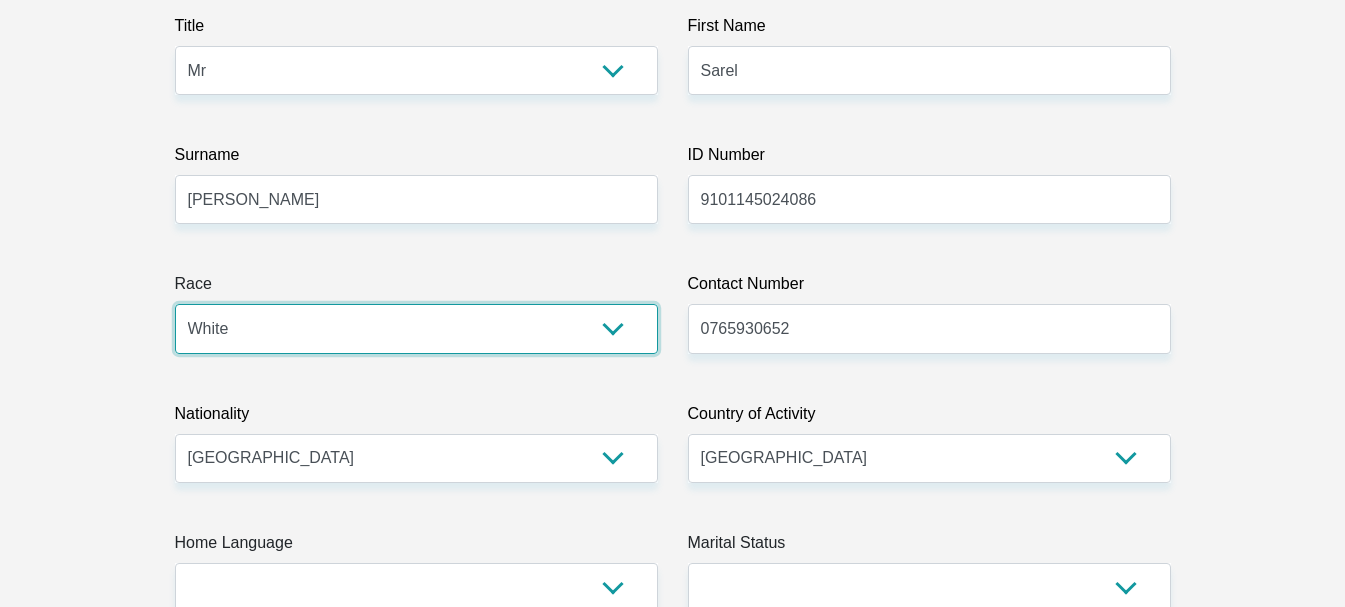 click on "Black
Coloured
Indian
White
Other" at bounding box center (416, 328) 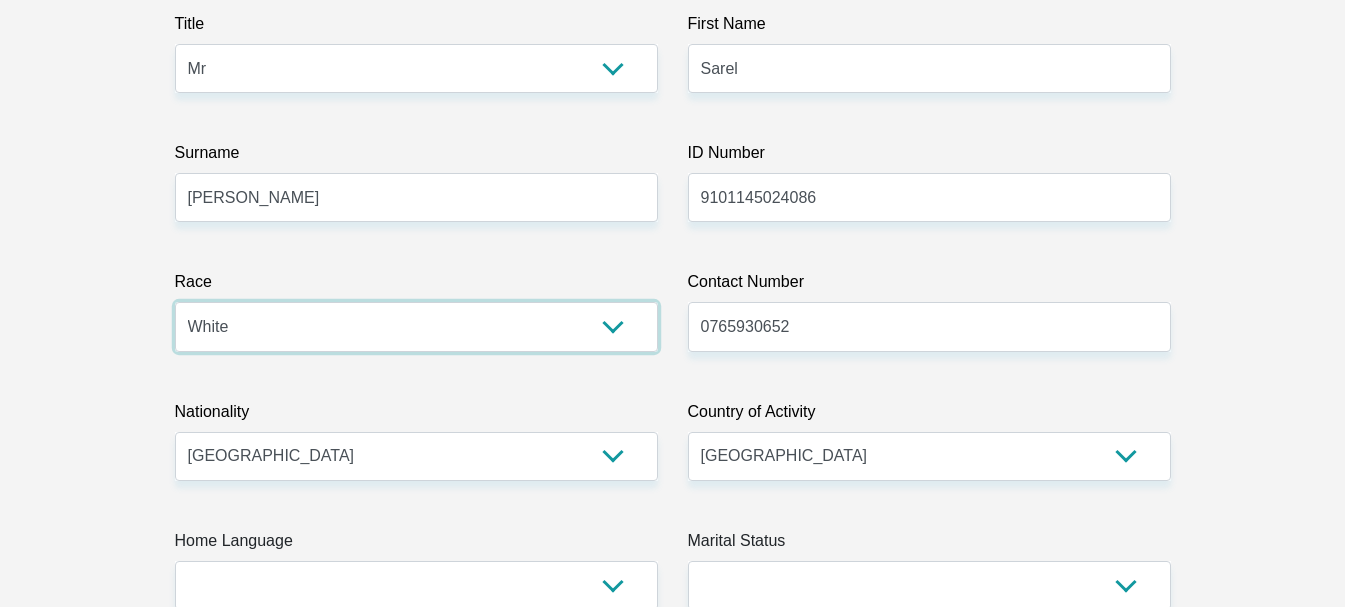 scroll, scrollTop: 500, scrollLeft: 0, axis: vertical 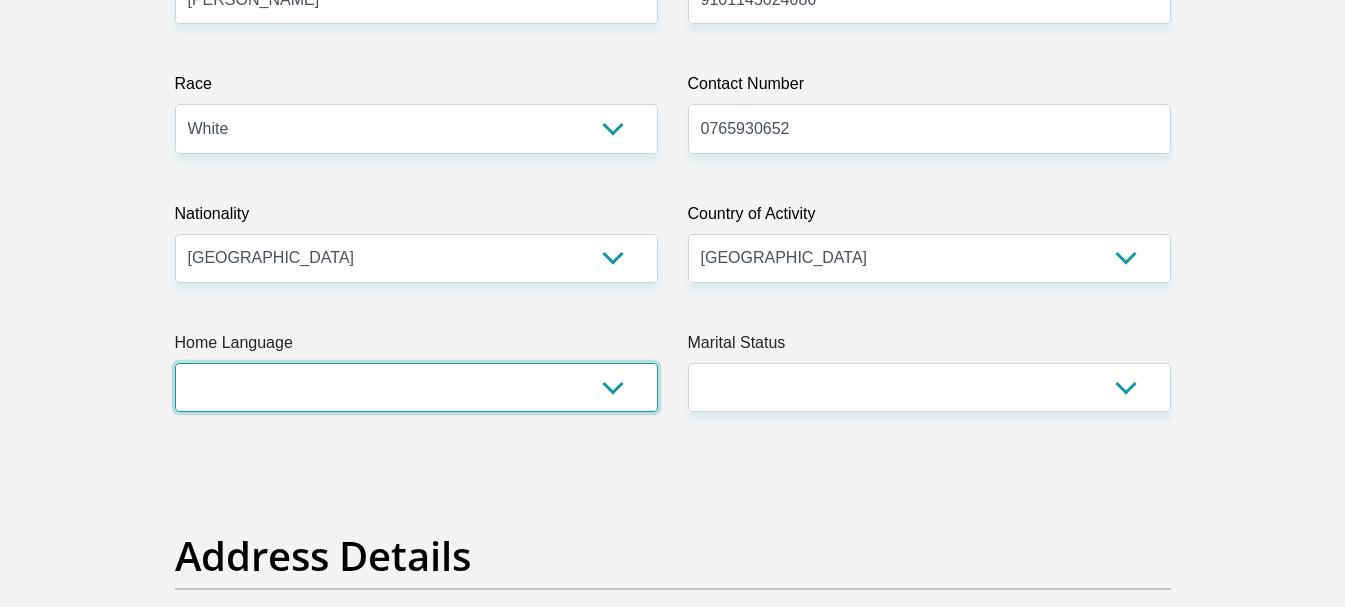click on "Afrikaans
English
Sepedi
South Ndebele
Southern Sotho
Swati
Tsonga
Tswana
Venda
Xhosa
Zulu
Other" at bounding box center (416, 387) 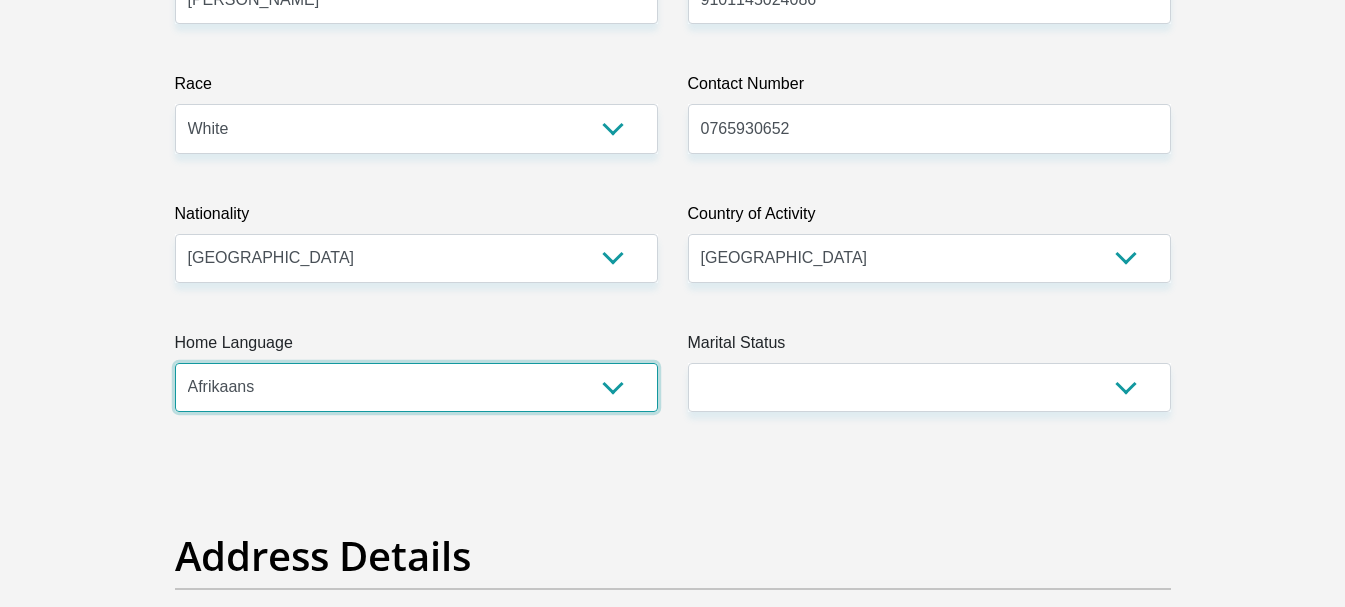 click on "Afrikaans
English
Sepedi
South Ndebele
Southern Sotho
Swati
Tsonga
Tswana
Venda
Xhosa
Zulu
Other" at bounding box center [416, 387] 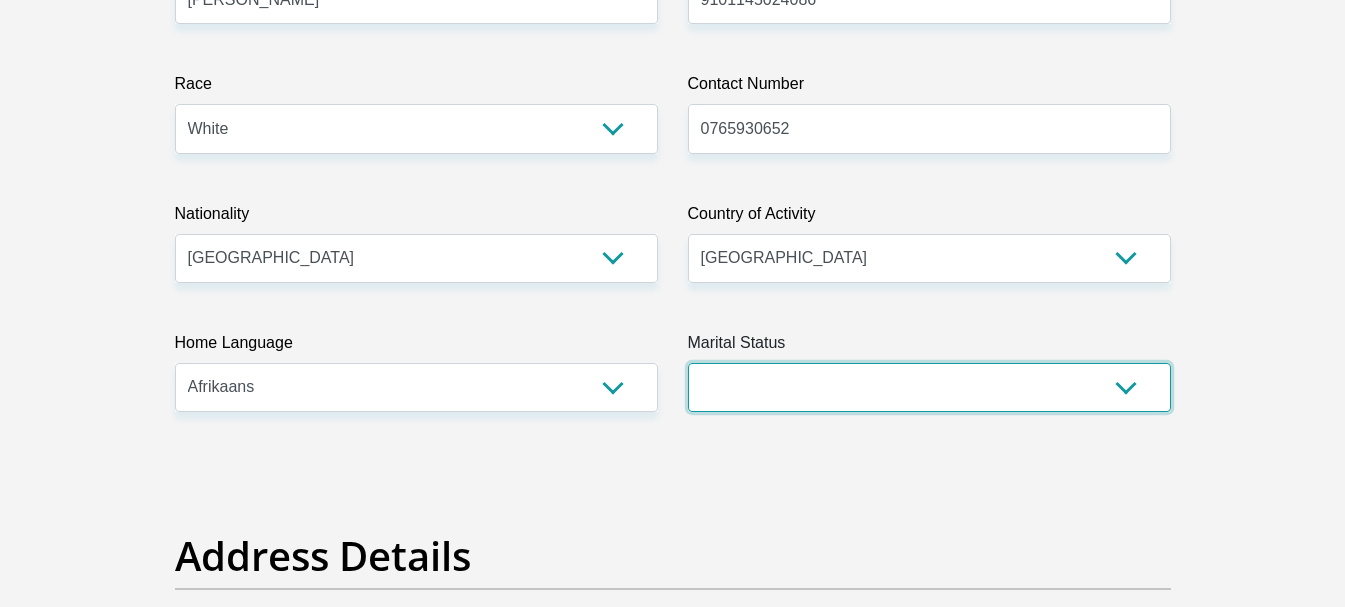 click on "Married ANC
Single
Divorced
Widowed
Married COP or Customary Law" at bounding box center (929, 387) 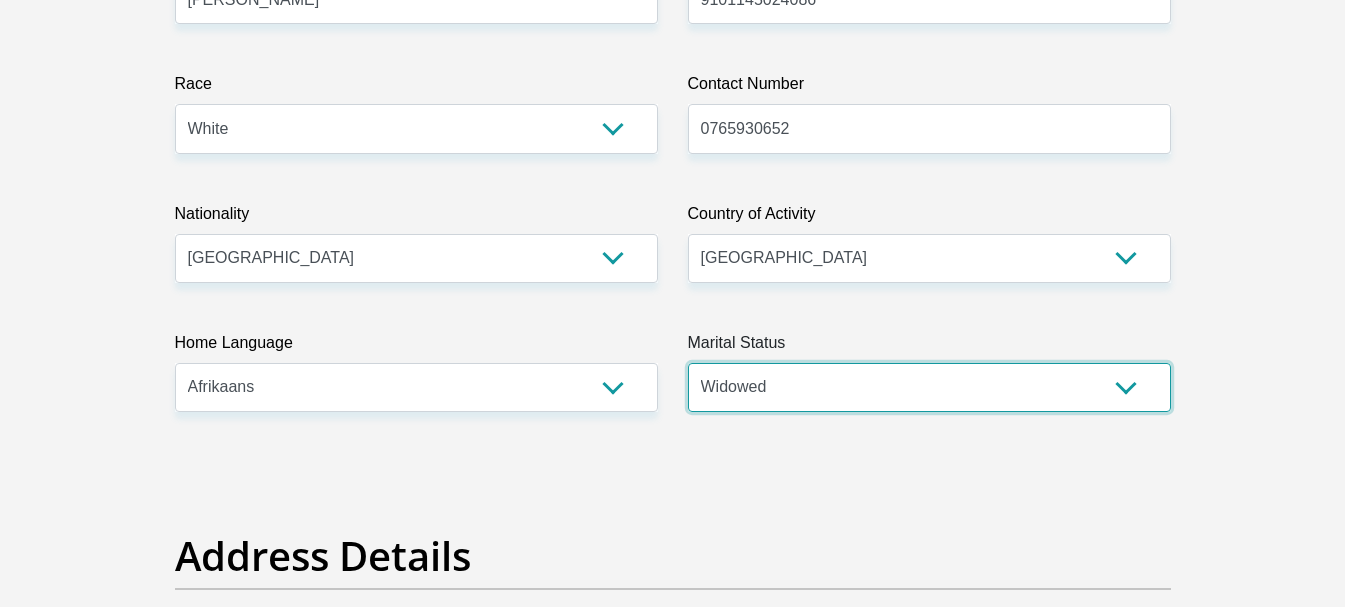 click on "Married ANC
Single
Divorced
Widowed
Married COP or Customary Law" at bounding box center [929, 387] 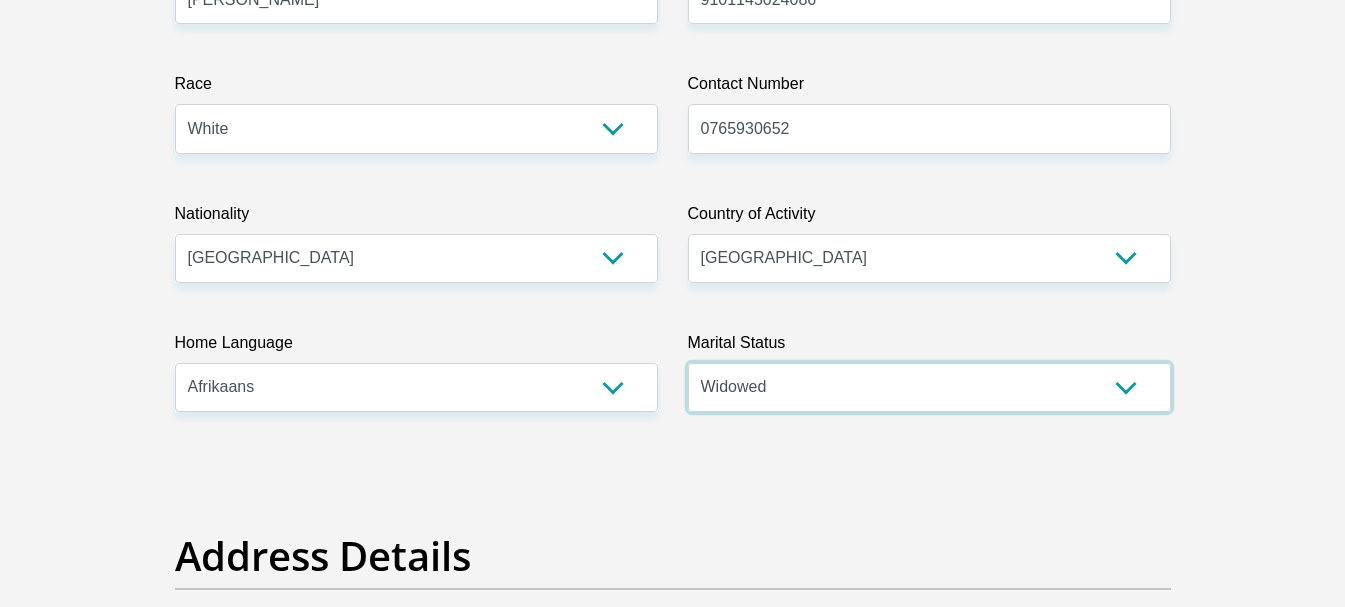 scroll, scrollTop: 700, scrollLeft: 0, axis: vertical 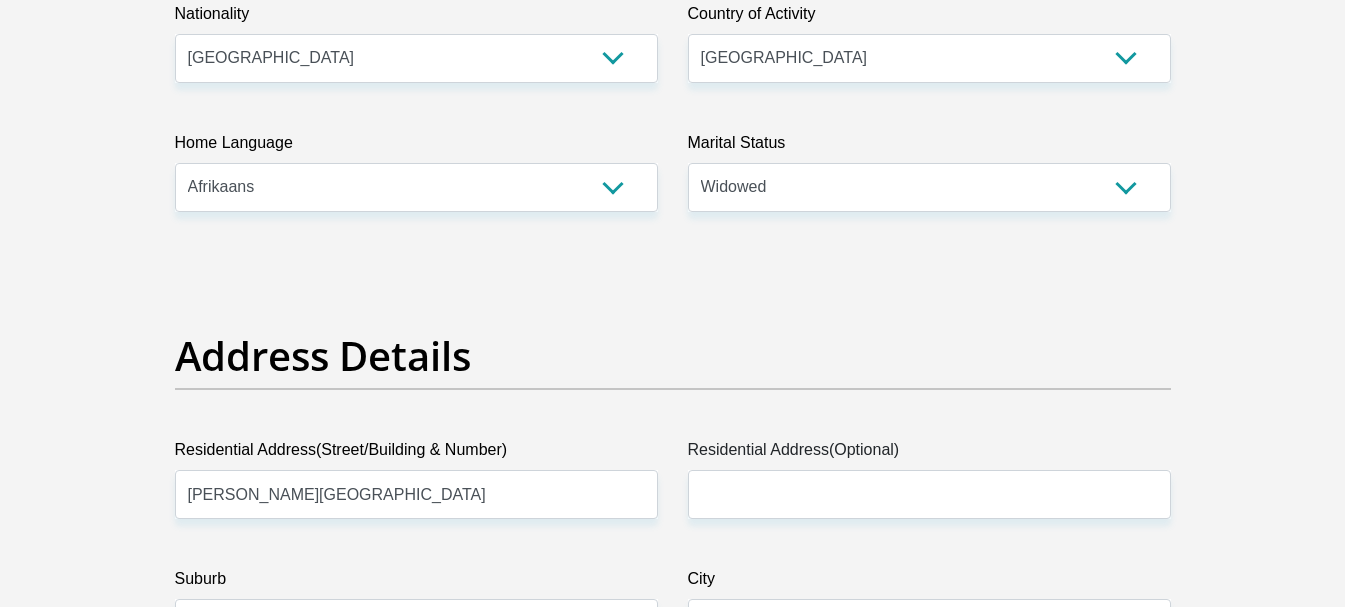 drag, startPoint x: 870, startPoint y: 144, endPoint x: 865, endPoint y: 168, distance: 24.5153 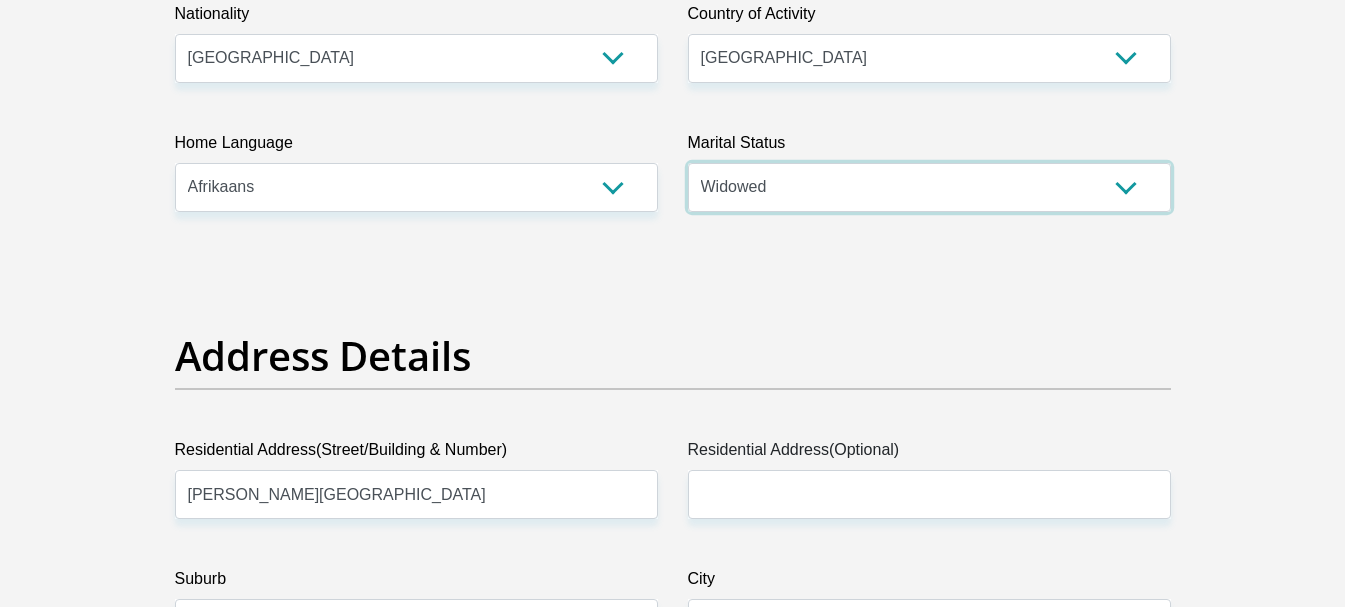 click on "Married ANC
Single
Divorced
Widowed
Married COP or Customary Law" at bounding box center [929, 187] 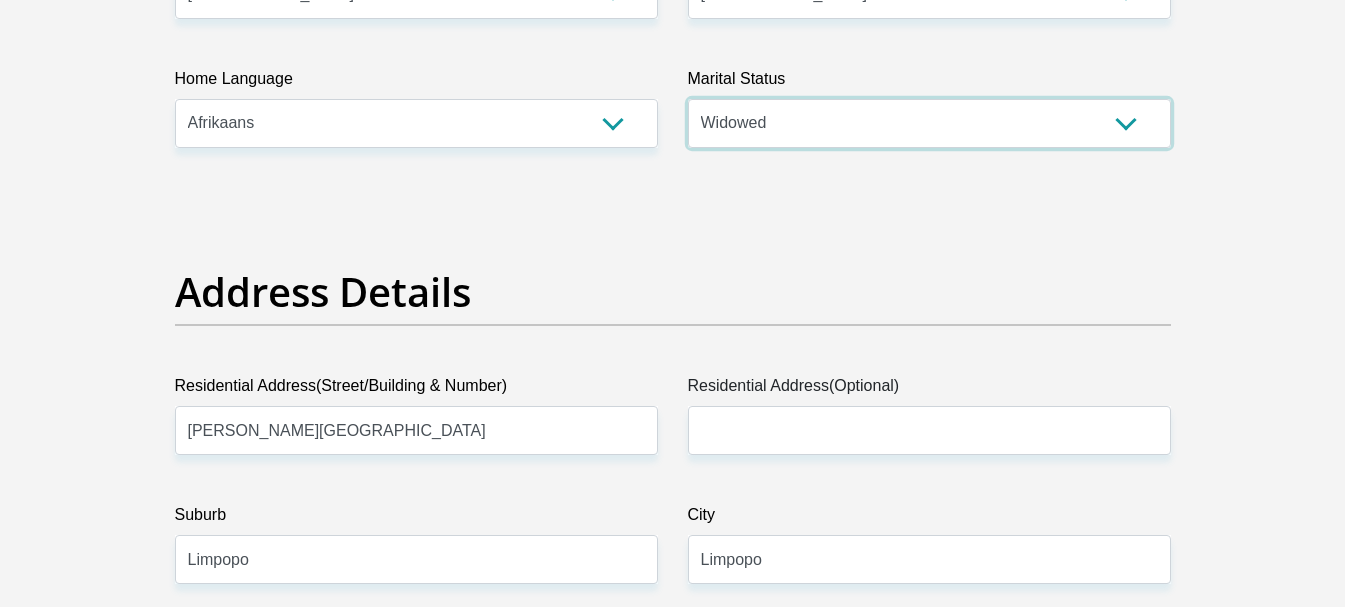 scroll, scrollTop: 800, scrollLeft: 0, axis: vertical 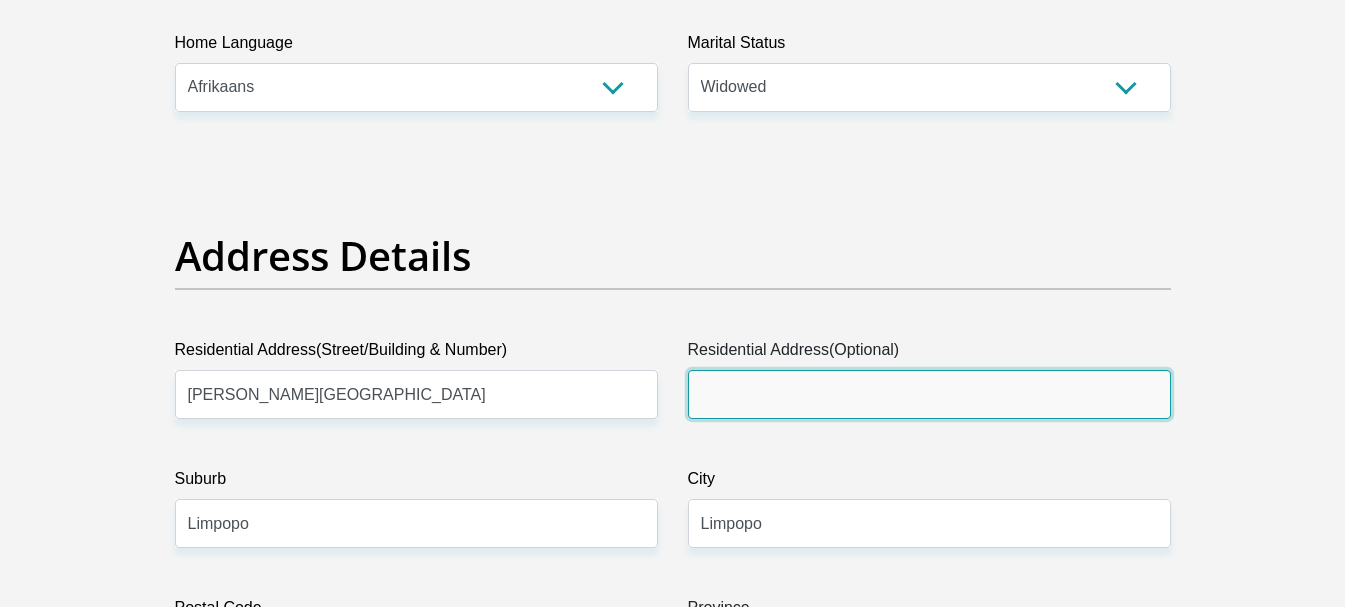 click on "Residential Address(Optional)" at bounding box center (929, 394) 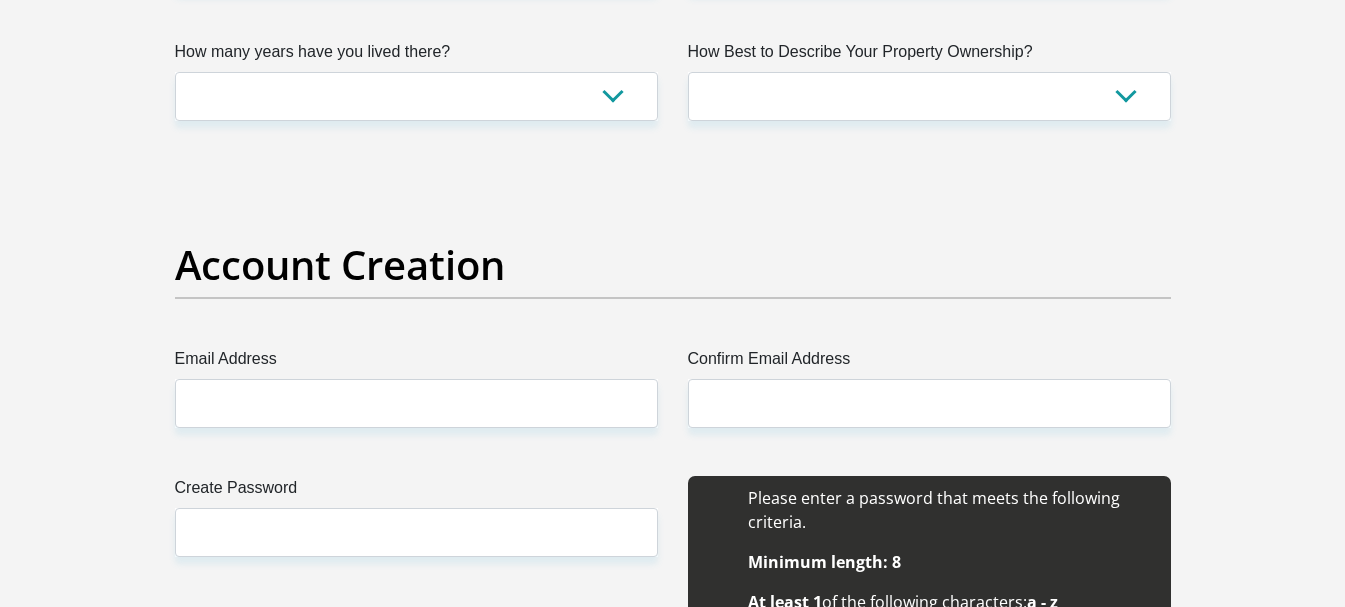 scroll, scrollTop: 1300, scrollLeft: 0, axis: vertical 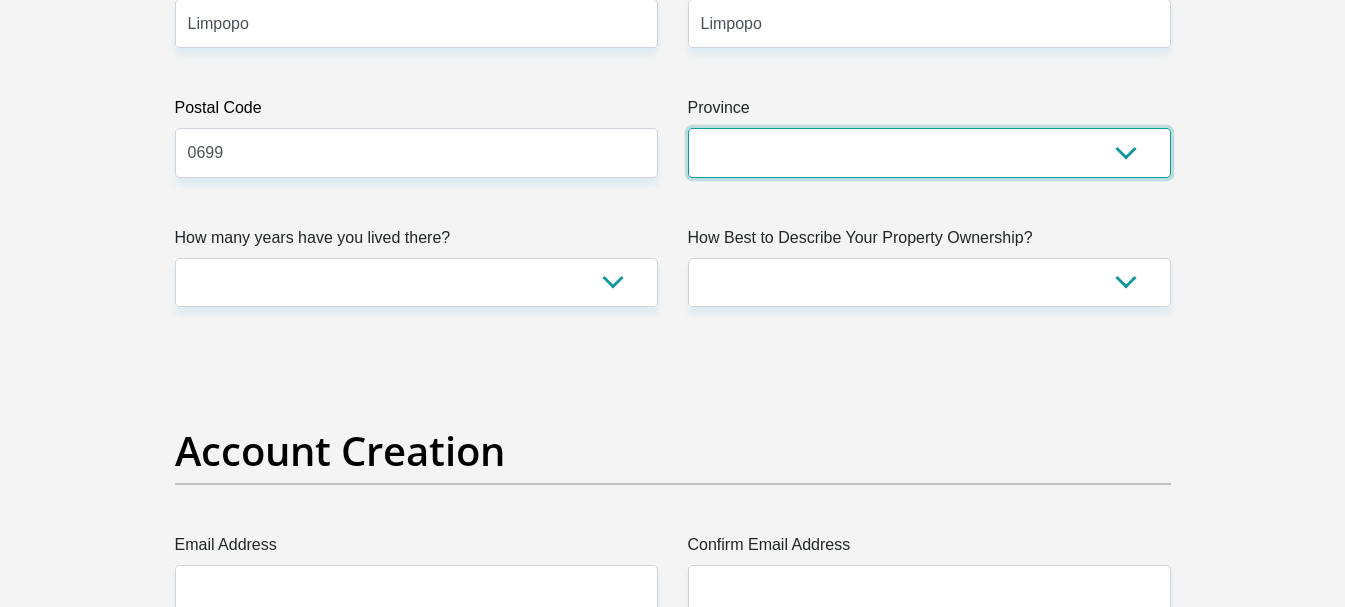 click on "Eastern Cape
Free State
[GEOGRAPHIC_DATA]
[GEOGRAPHIC_DATA][DATE]
[GEOGRAPHIC_DATA]
[GEOGRAPHIC_DATA]
[GEOGRAPHIC_DATA]
[GEOGRAPHIC_DATA]" at bounding box center (929, 152) 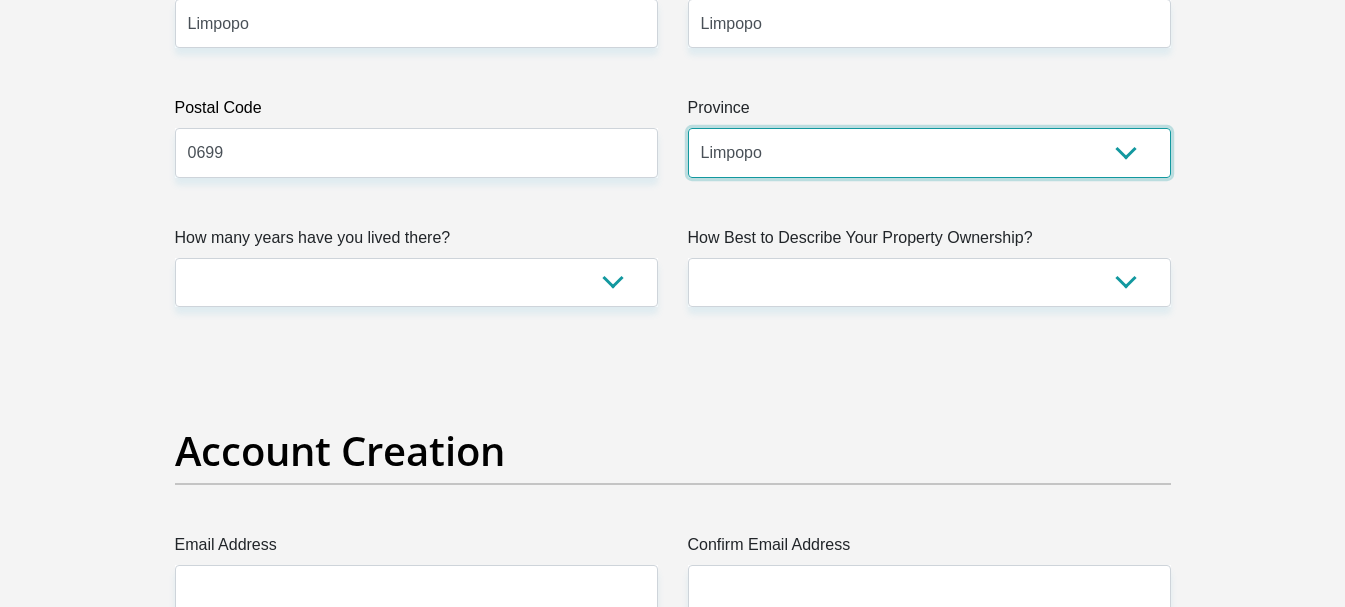click on "Eastern Cape
Free State
[GEOGRAPHIC_DATA]
[GEOGRAPHIC_DATA][DATE]
[GEOGRAPHIC_DATA]
[GEOGRAPHIC_DATA]
[GEOGRAPHIC_DATA]
[GEOGRAPHIC_DATA]" at bounding box center [929, 152] 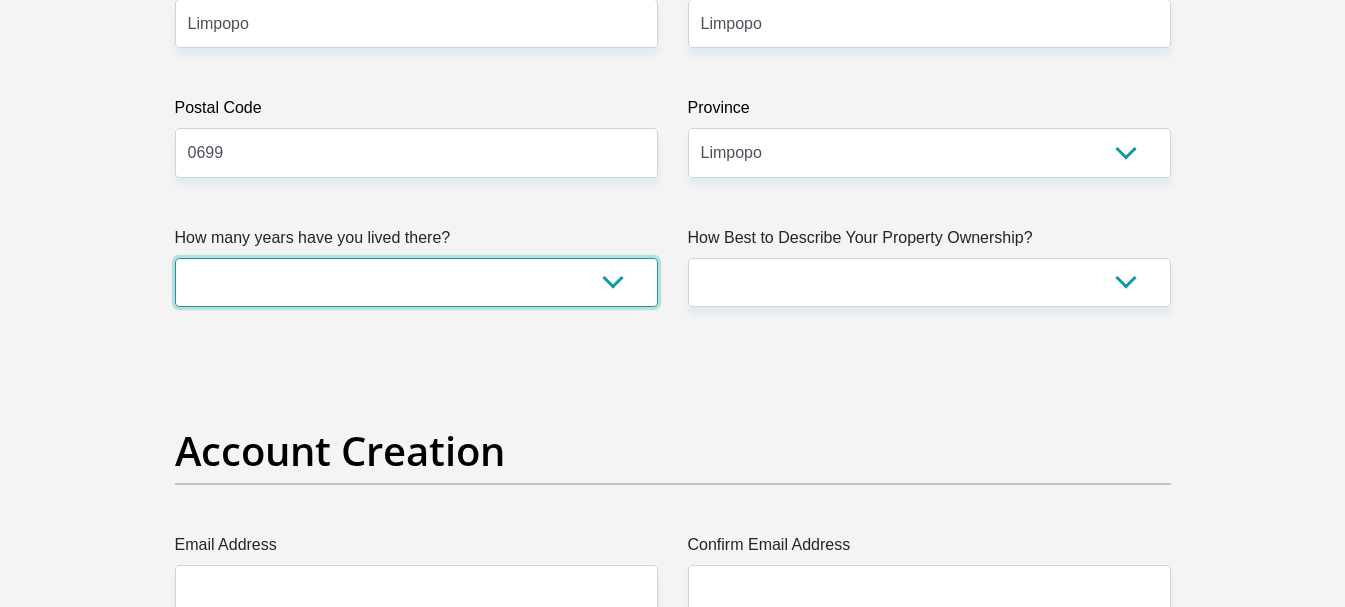 click on "less than 1 year
1-3 years
3-5 years
5+ years" at bounding box center (416, 282) 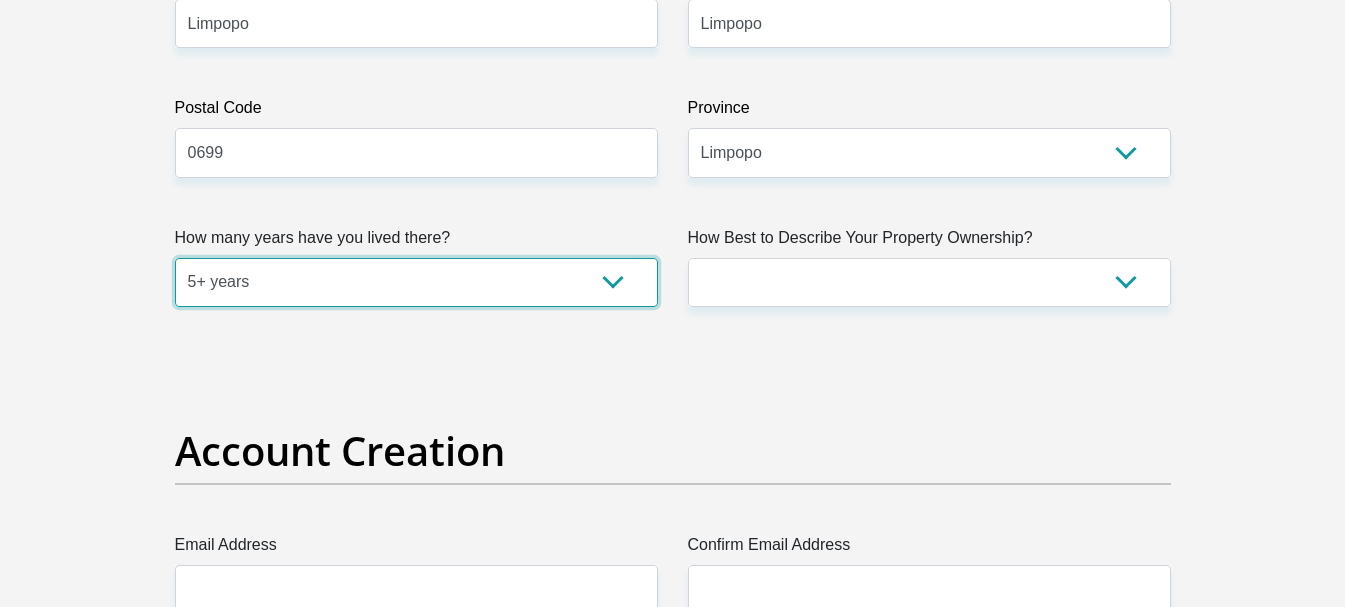 click on "less than 1 year
1-3 years
3-5 years
5+ years" at bounding box center (416, 282) 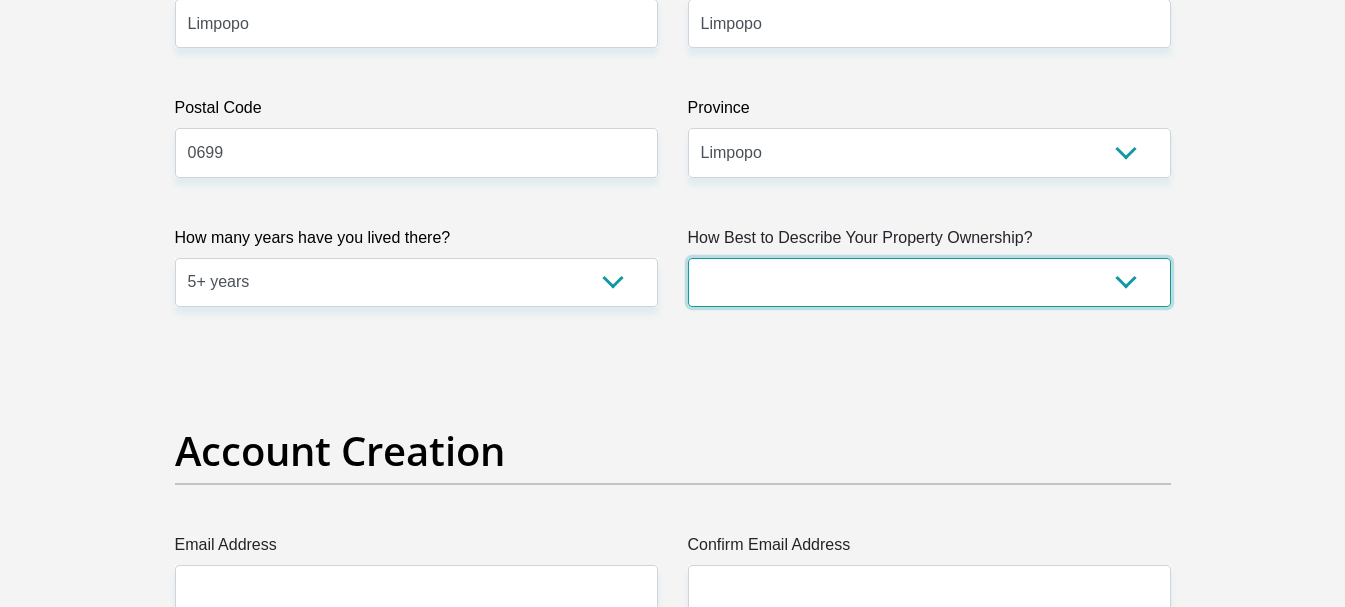 click on "Owned
Rented
Family Owned
Company Dwelling" at bounding box center (929, 282) 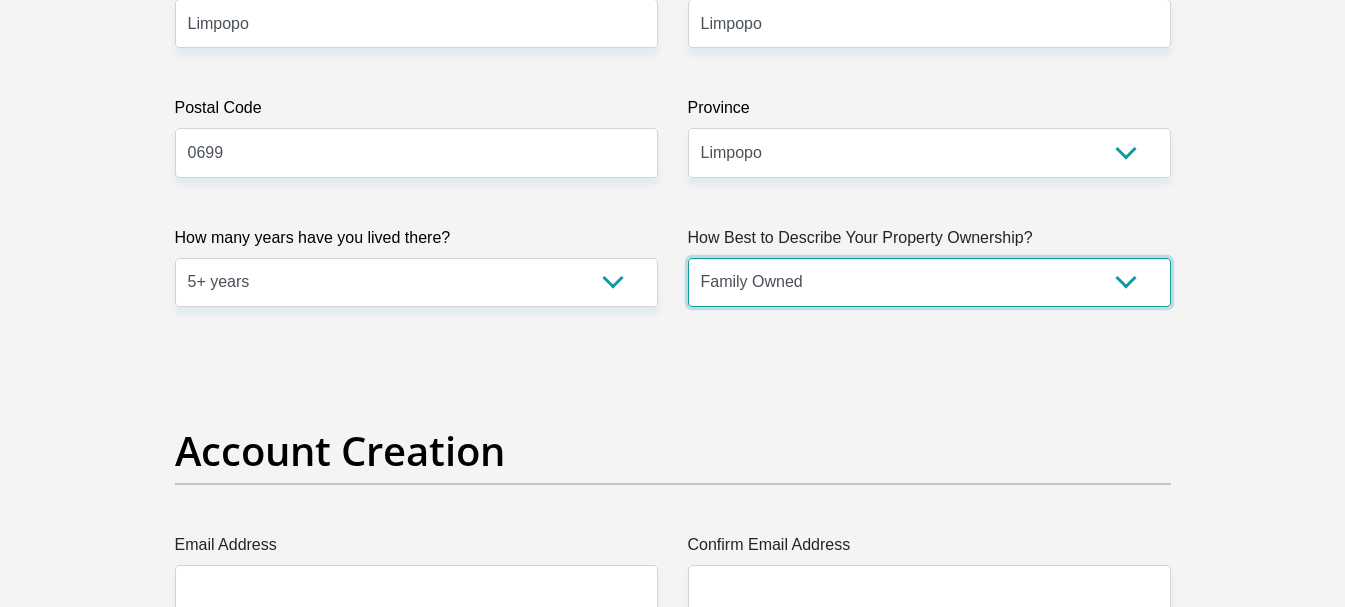 click on "Owned
Rented
Family Owned
Company Dwelling" at bounding box center [929, 282] 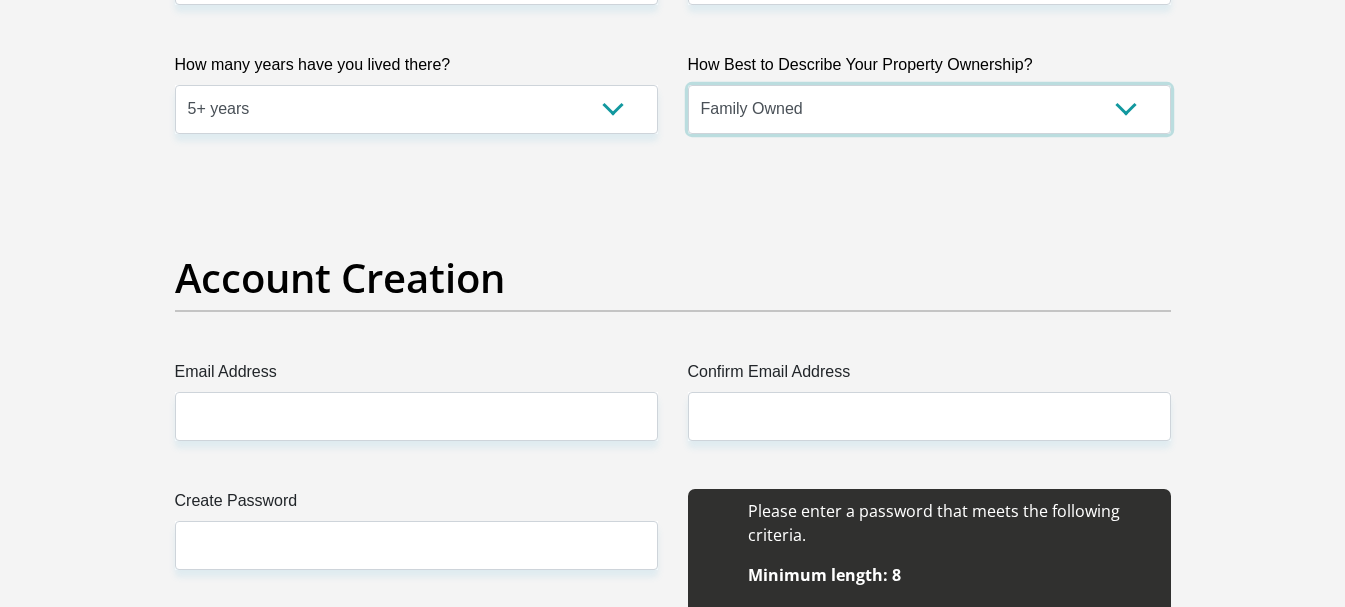scroll, scrollTop: 1500, scrollLeft: 0, axis: vertical 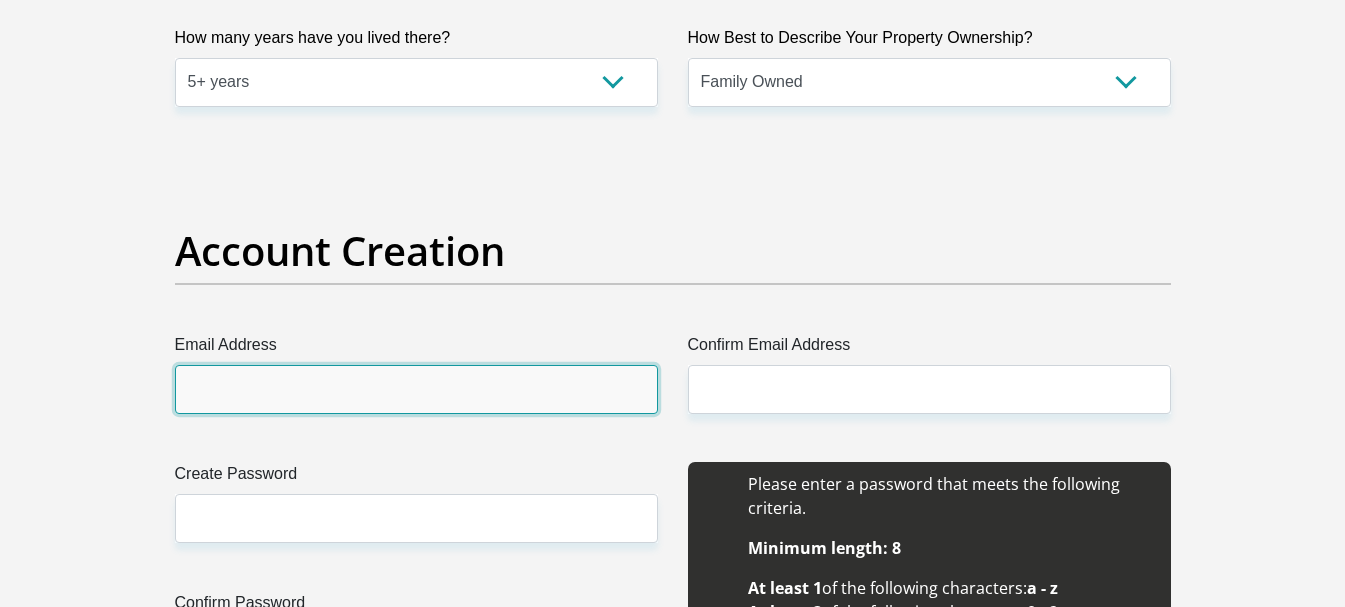 click on "Email Address" at bounding box center [416, 389] 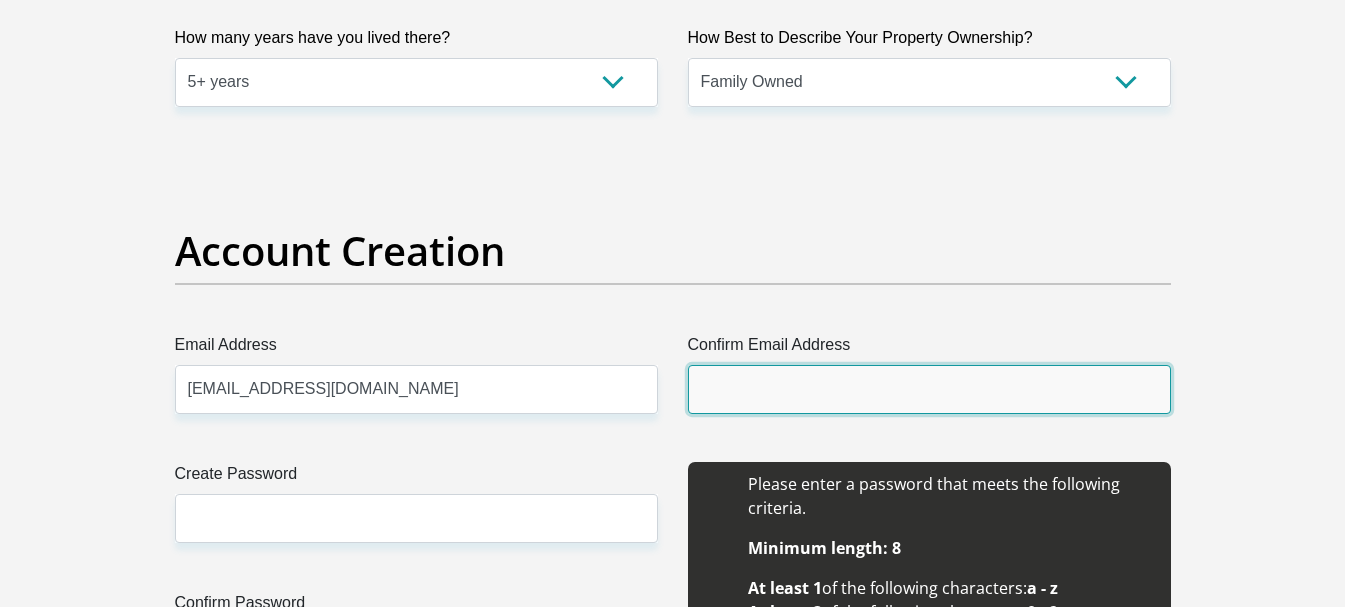 type on "[EMAIL_ADDRESS][DOMAIN_NAME]" 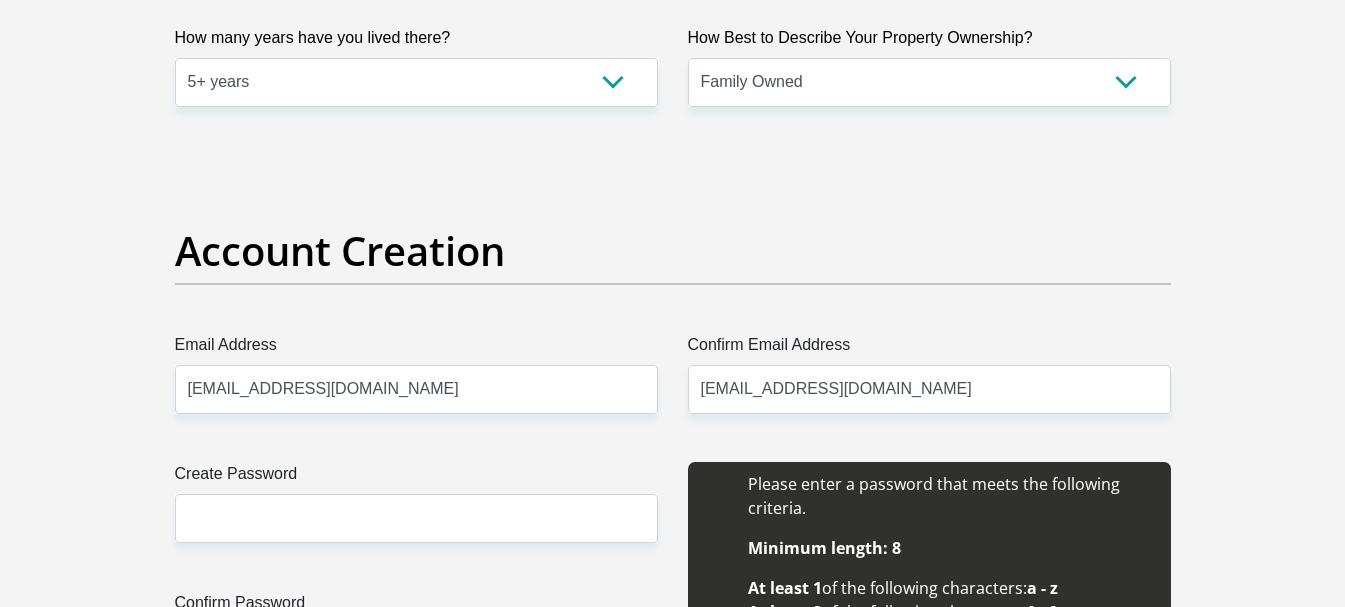 type 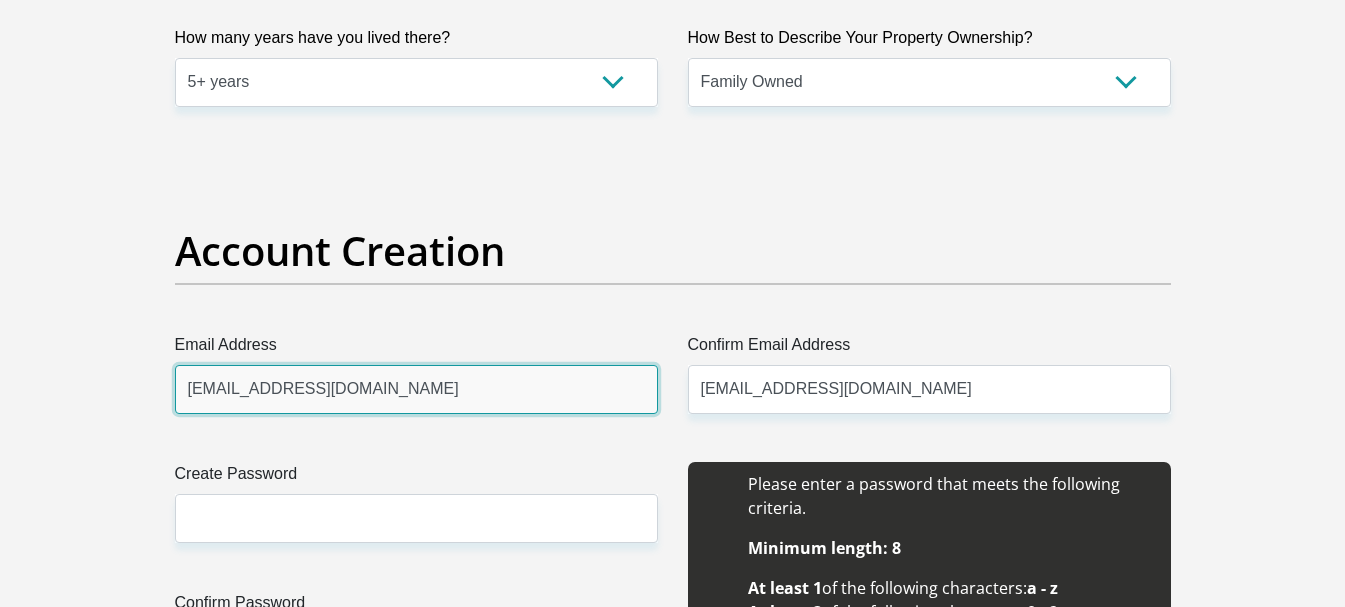 type 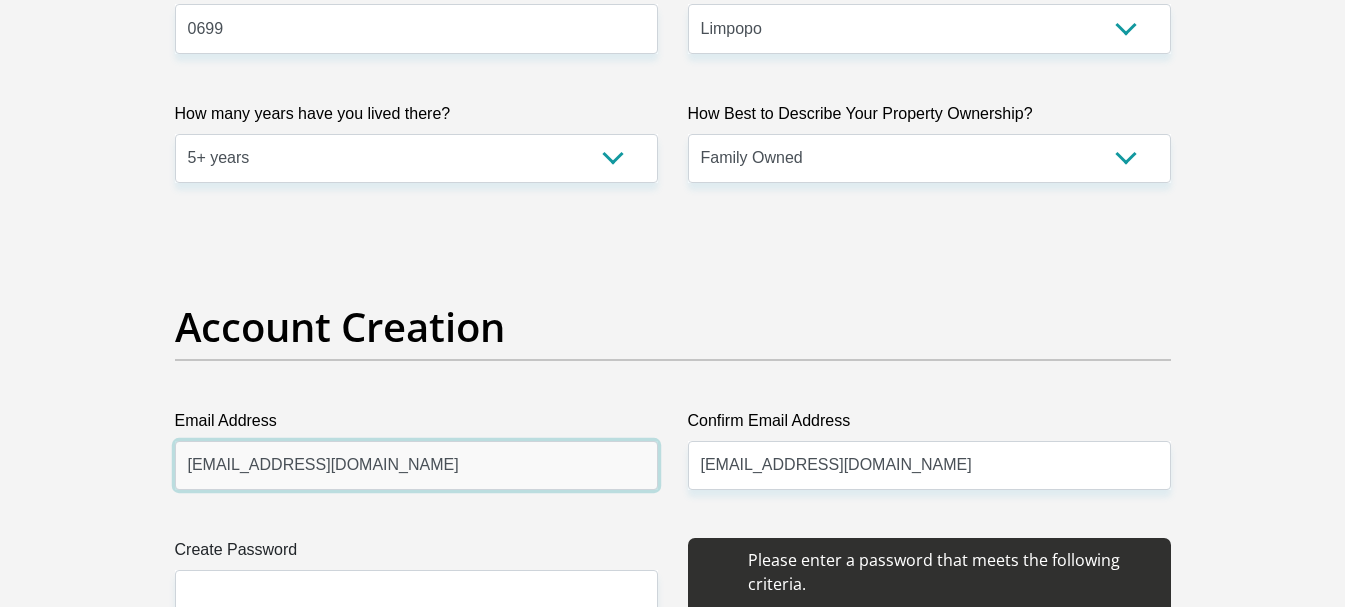 scroll, scrollTop: 1500, scrollLeft: 0, axis: vertical 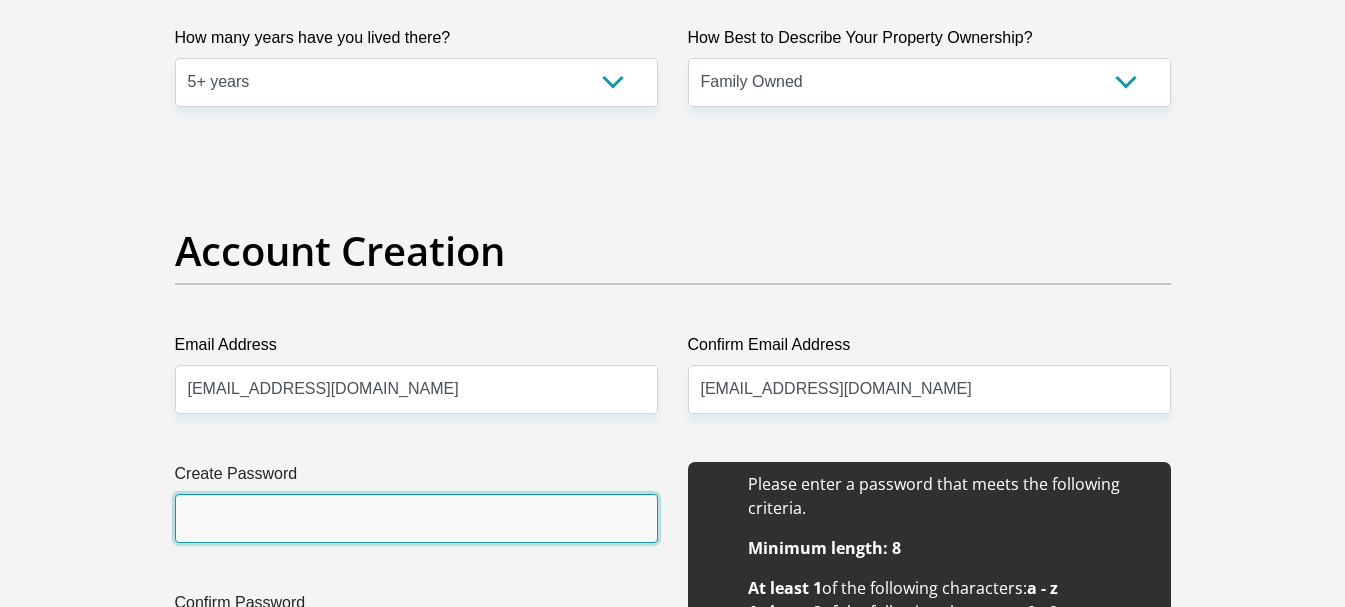 click on "Create Password" at bounding box center [416, 518] 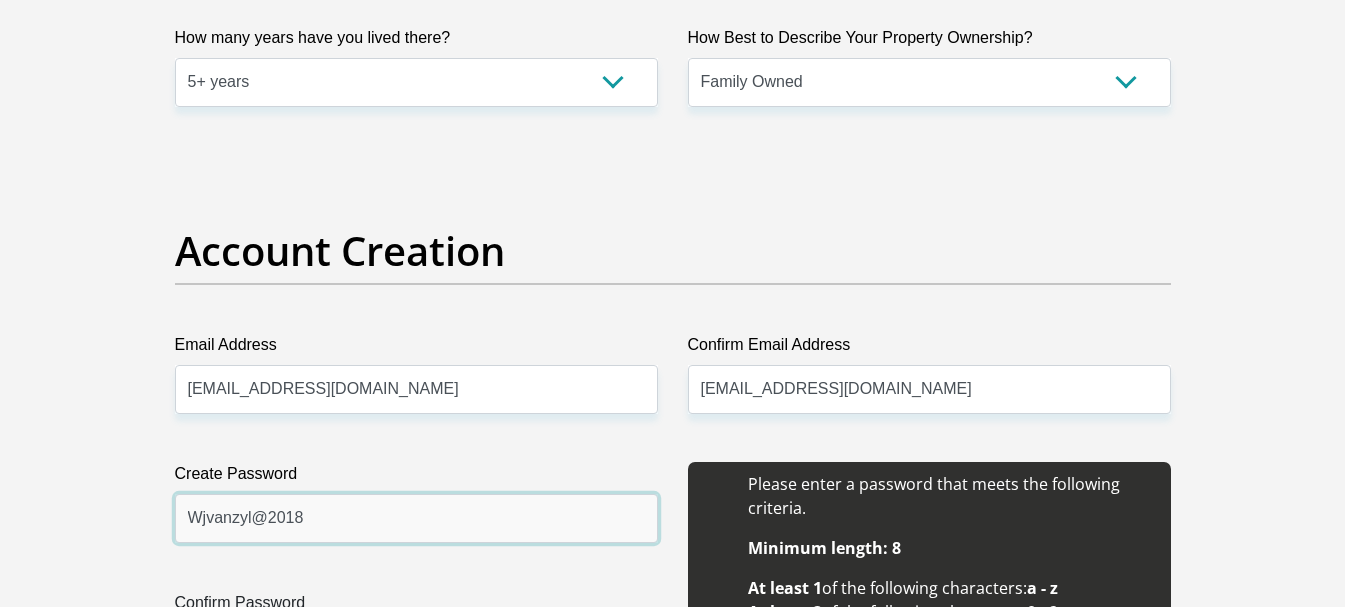 type on "Wjvanzyl@2018" 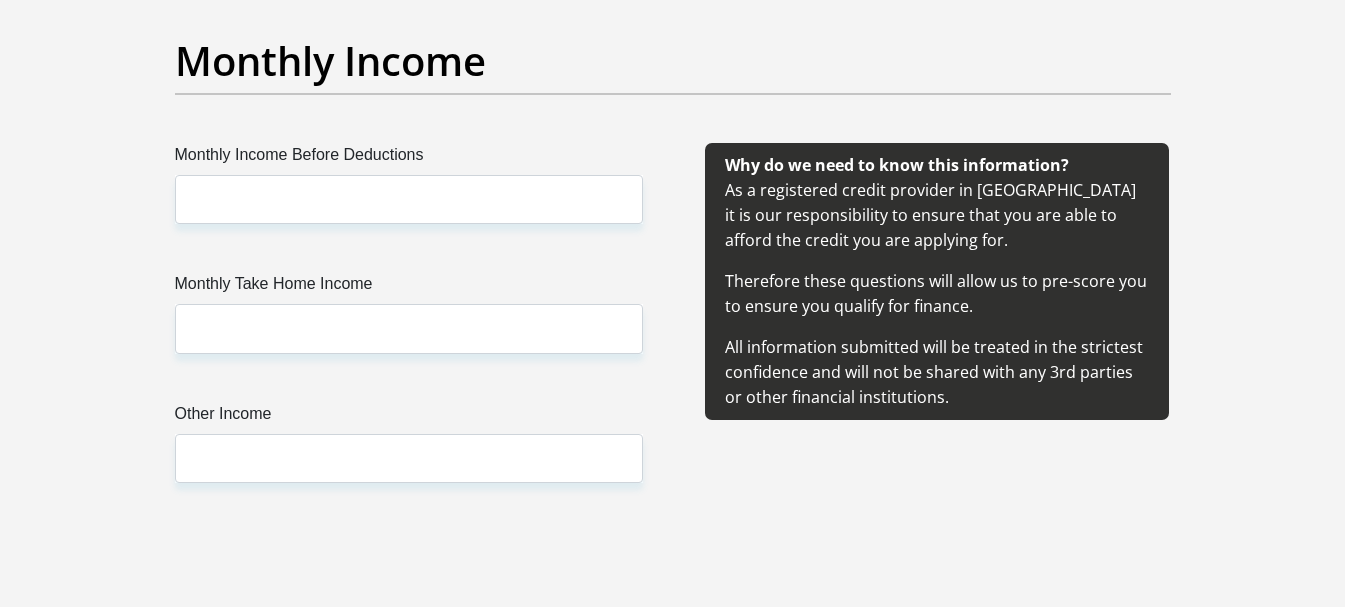 scroll, scrollTop: 2344, scrollLeft: 0, axis: vertical 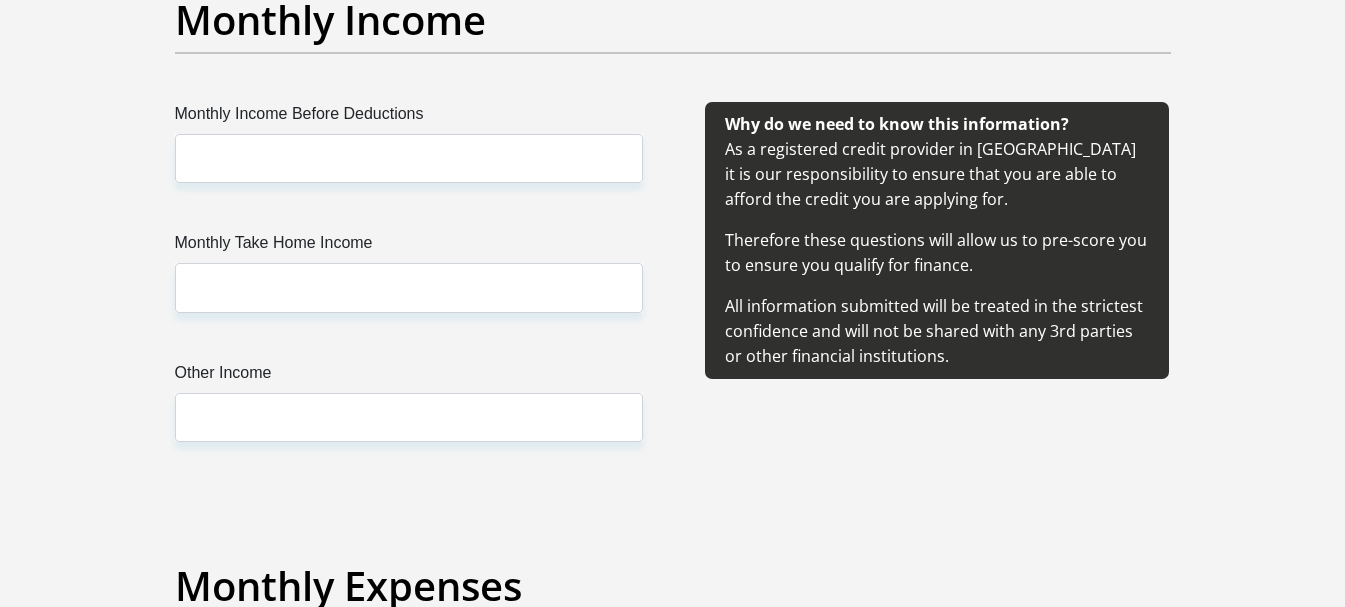 type on "Wjvanzyl@2018" 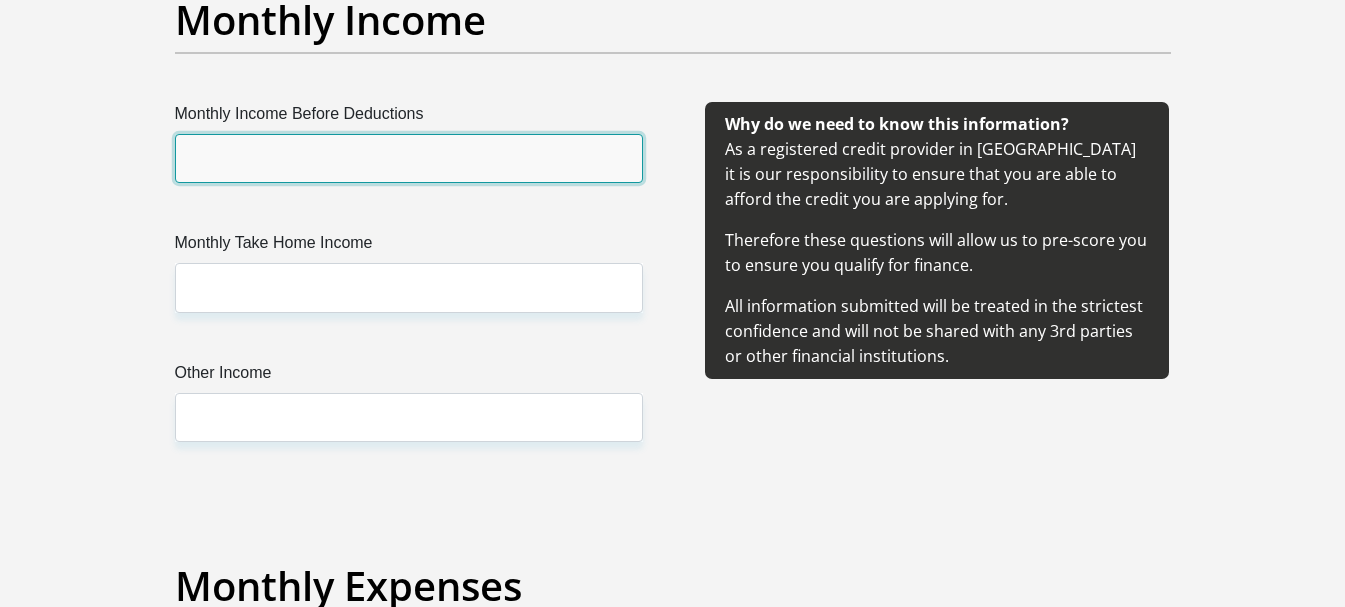 click on "Monthly Income Before Deductions" at bounding box center (409, 158) 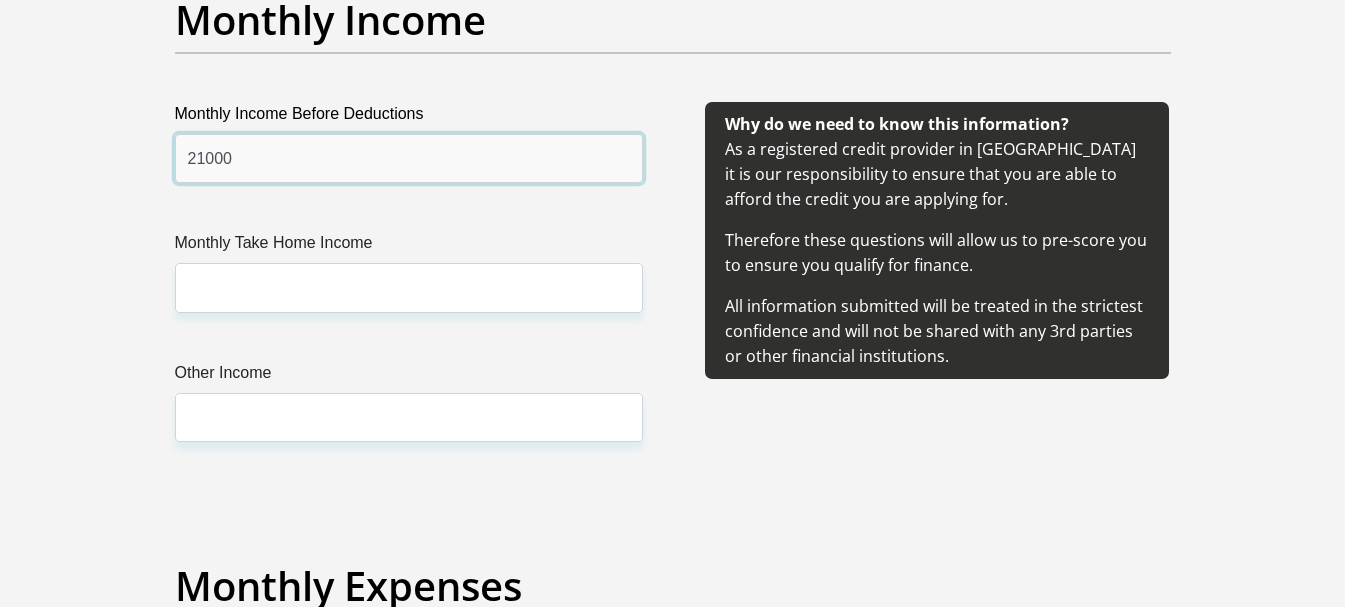 type on "21000" 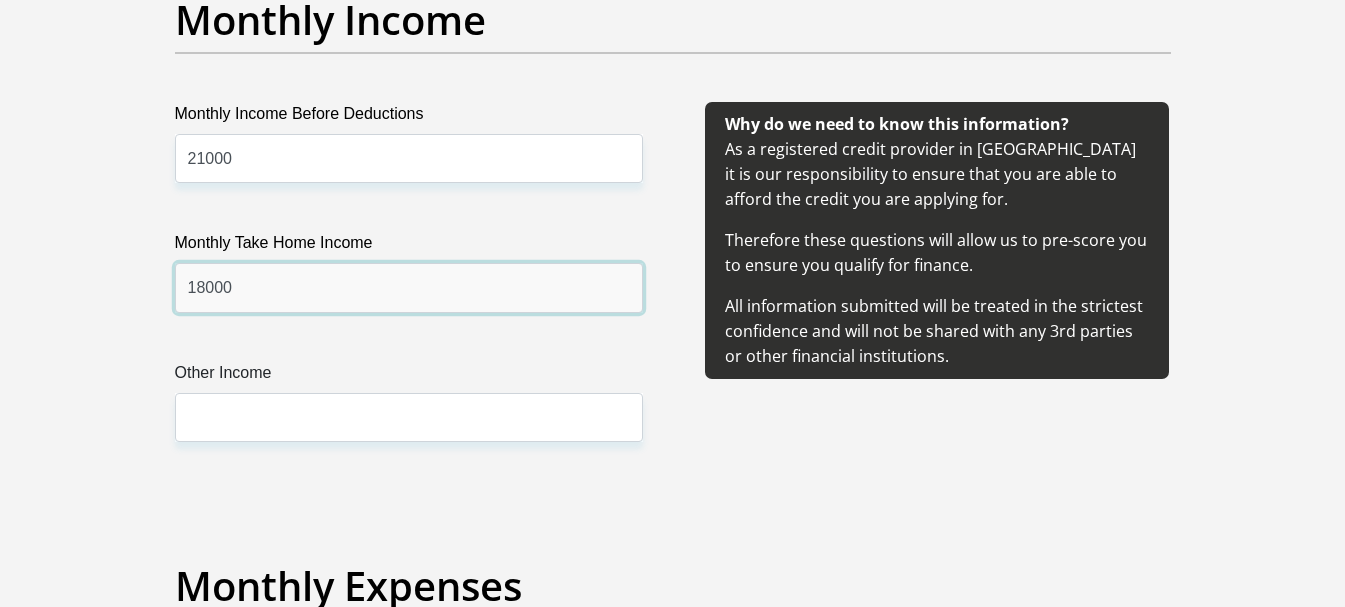 type on "18000" 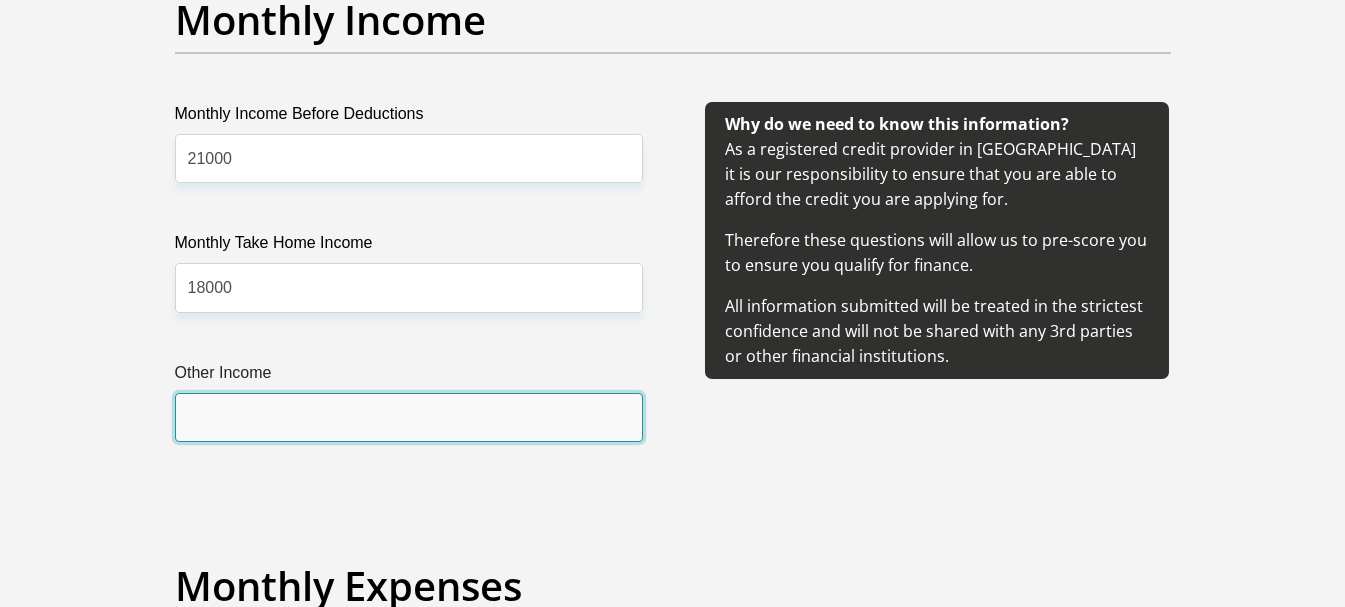 click on "Other Income" at bounding box center [409, 417] 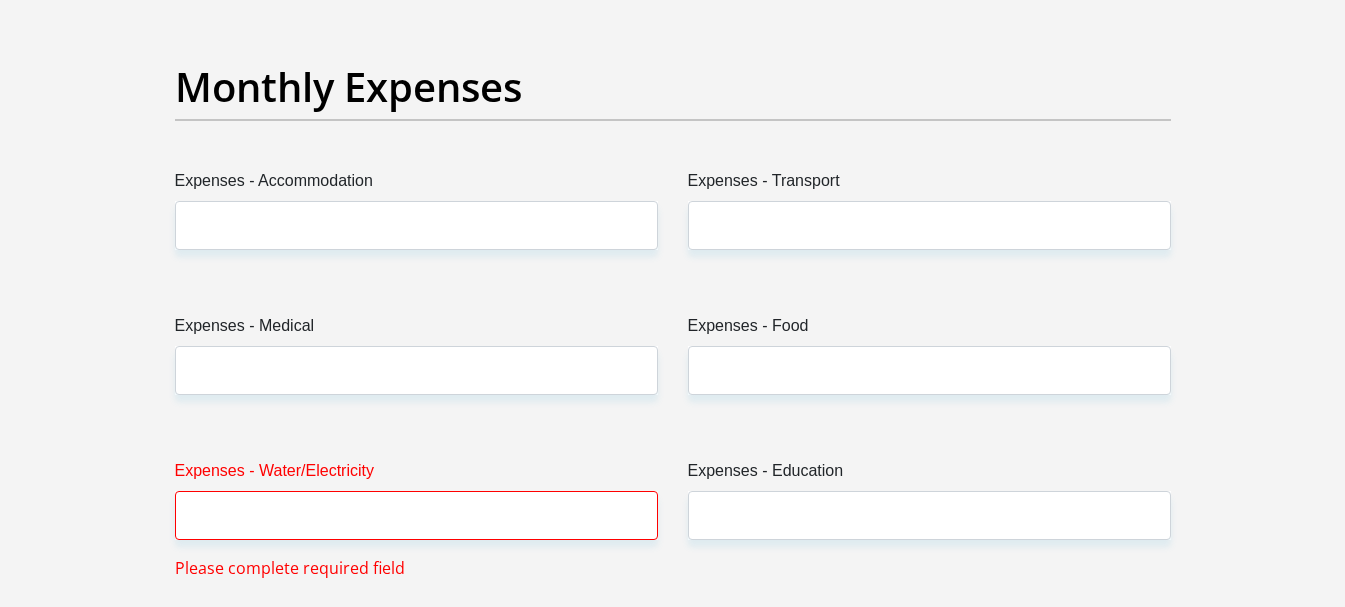 scroll, scrollTop: 2844, scrollLeft: 0, axis: vertical 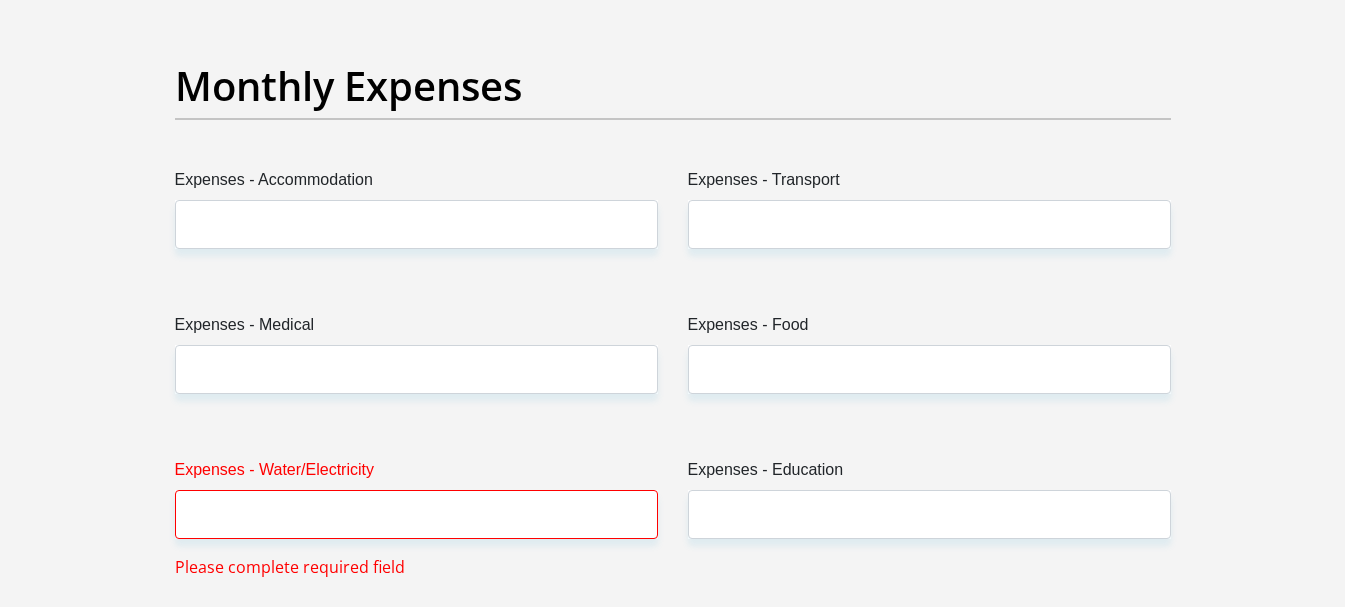 type on "0.00" 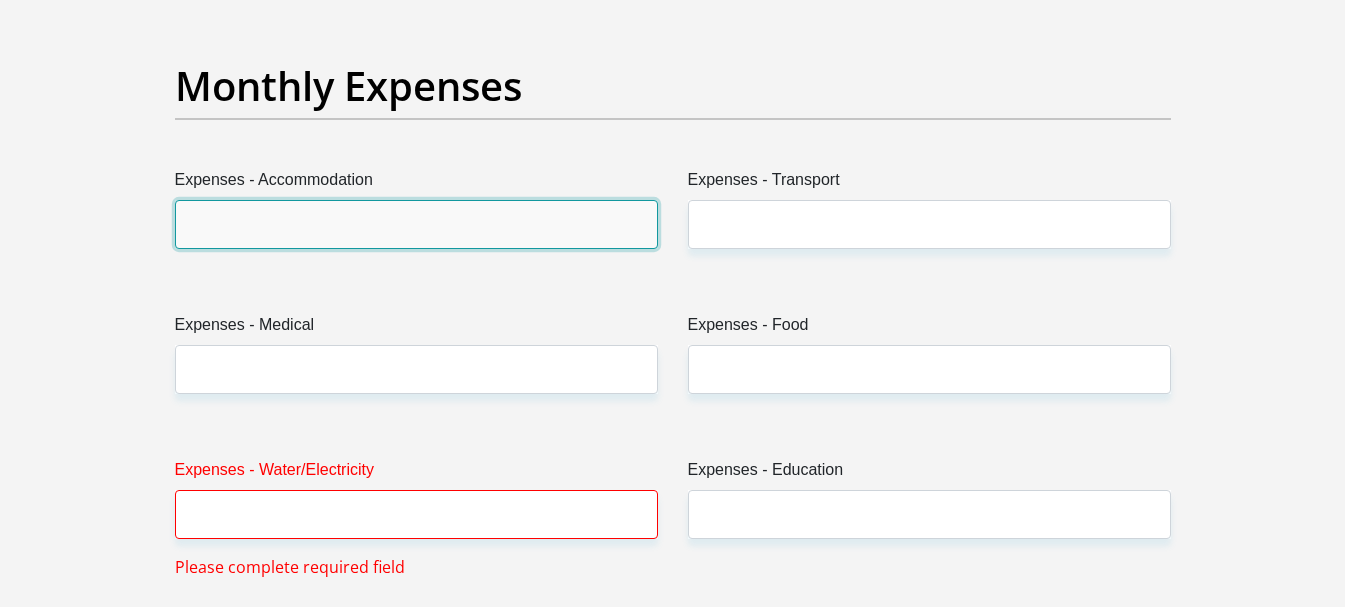 click on "Expenses - Accommodation" at bounding box center [416, 224] 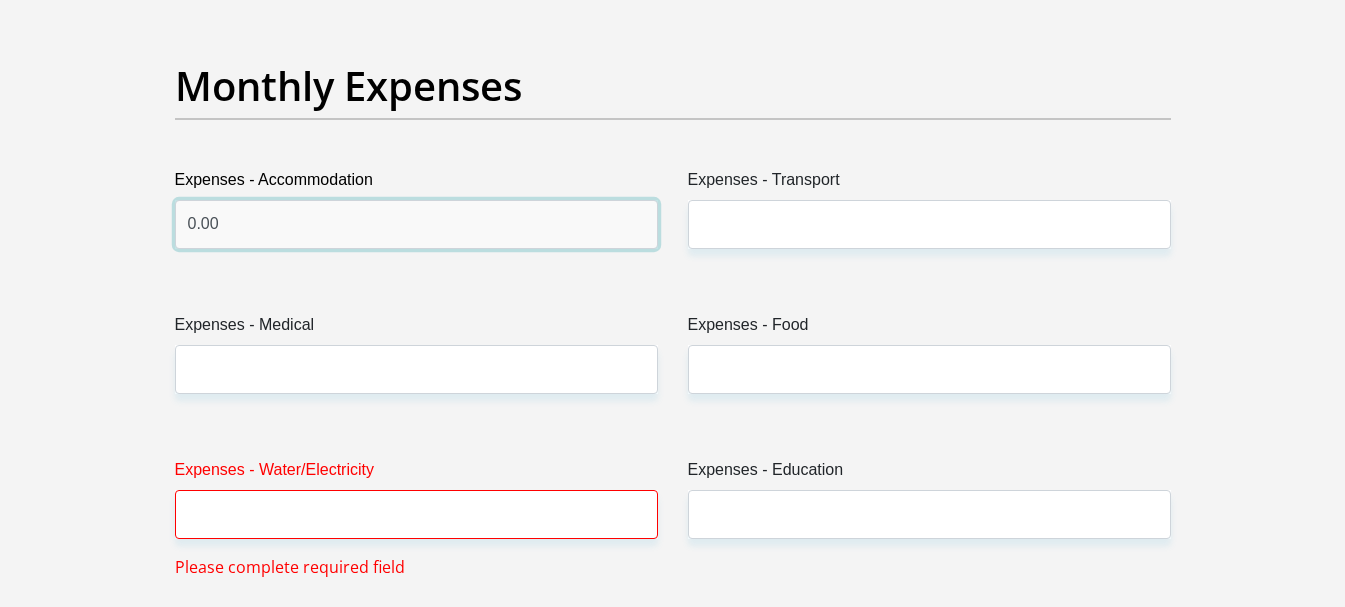 type on "0.00" 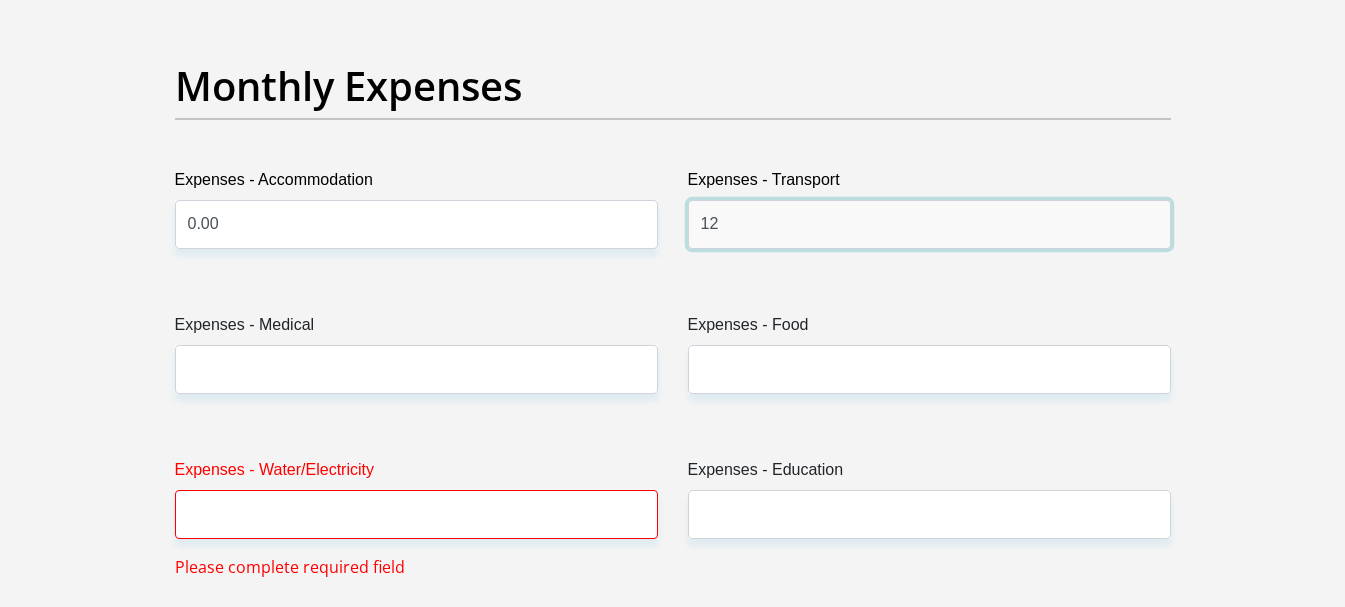 type on "1" 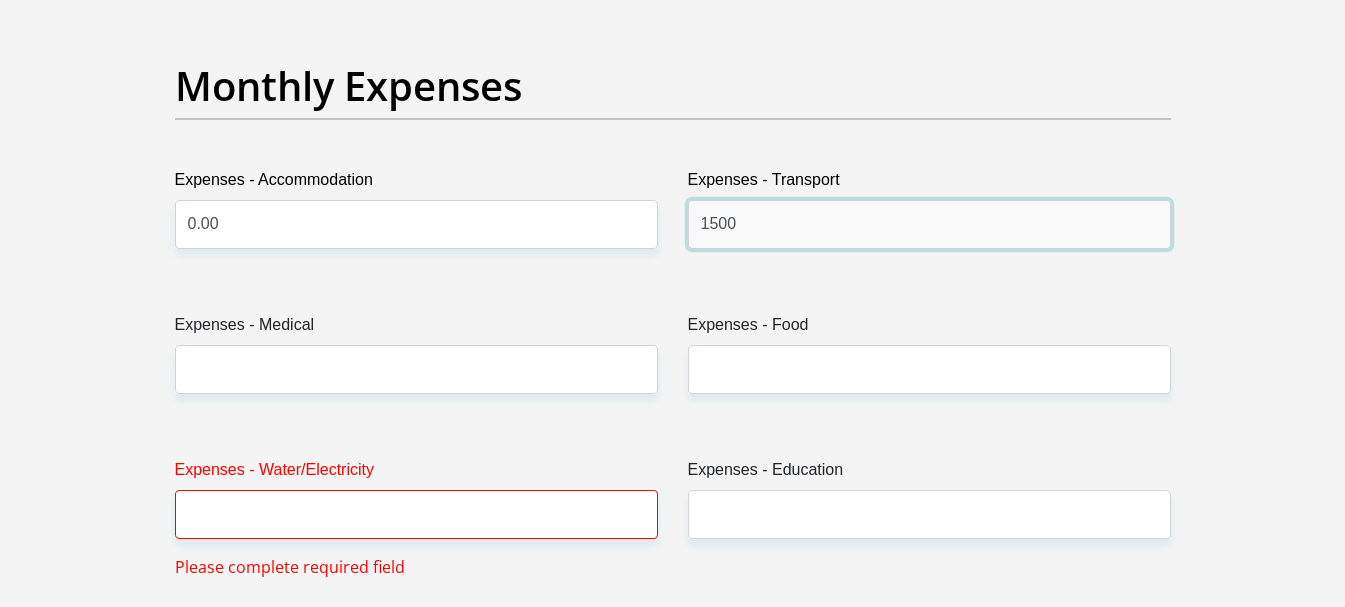 type on "1500" 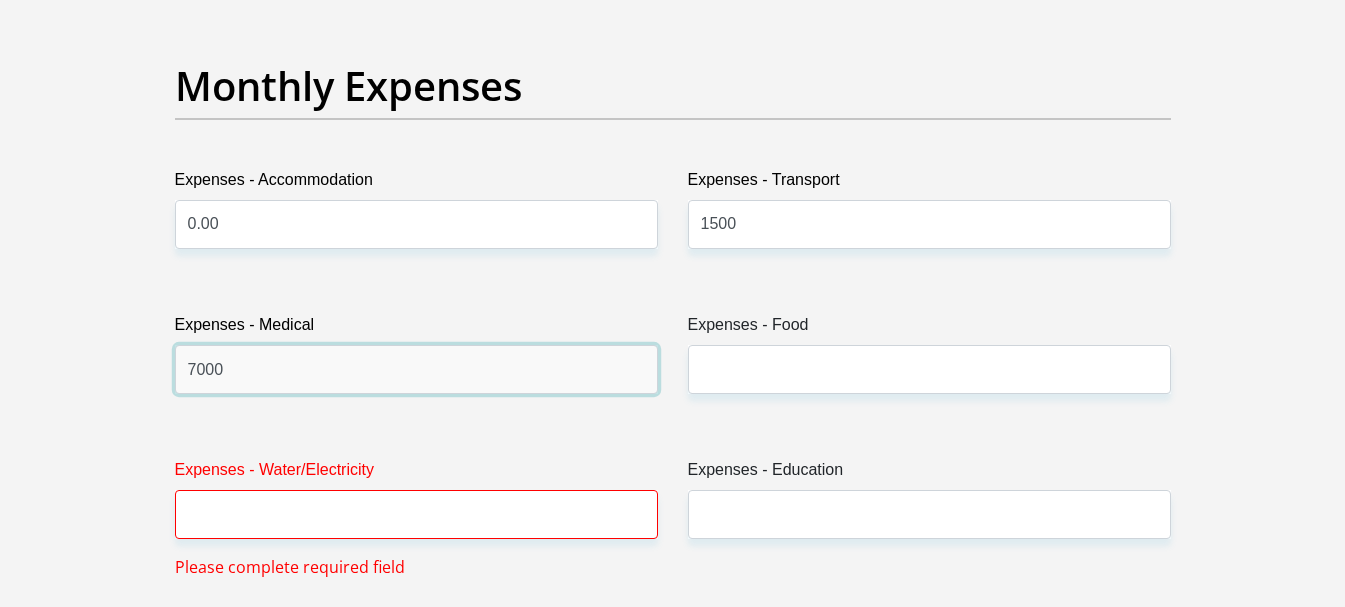 type on "7000" 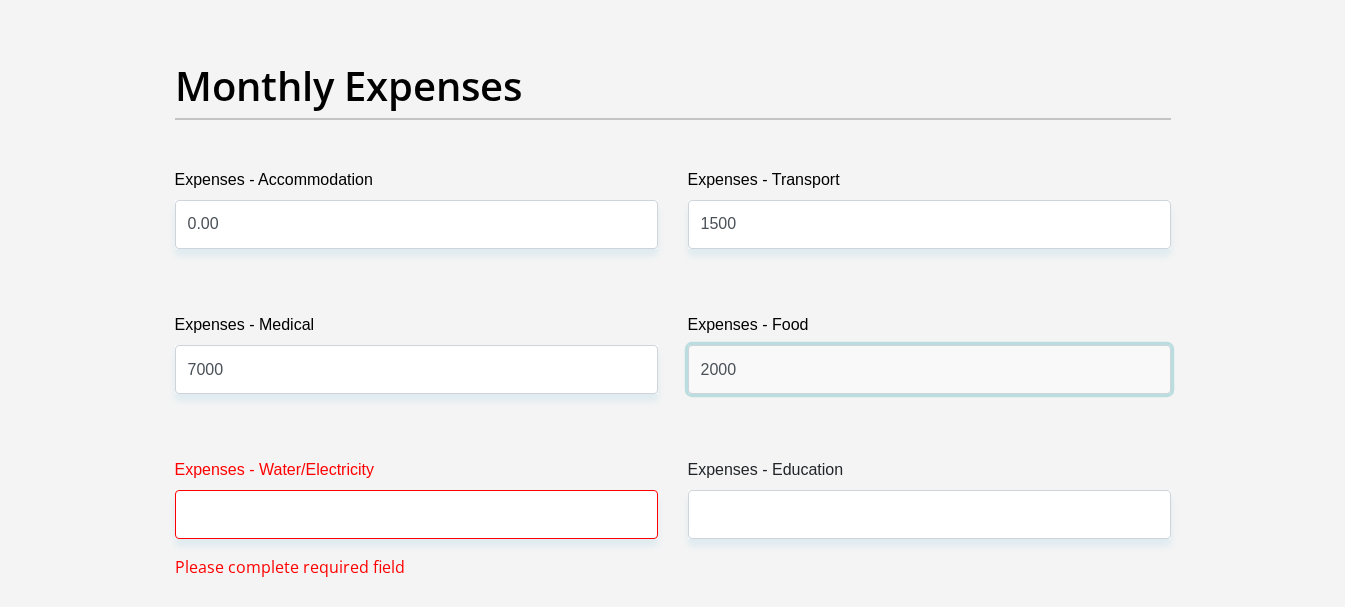 type on "2000" 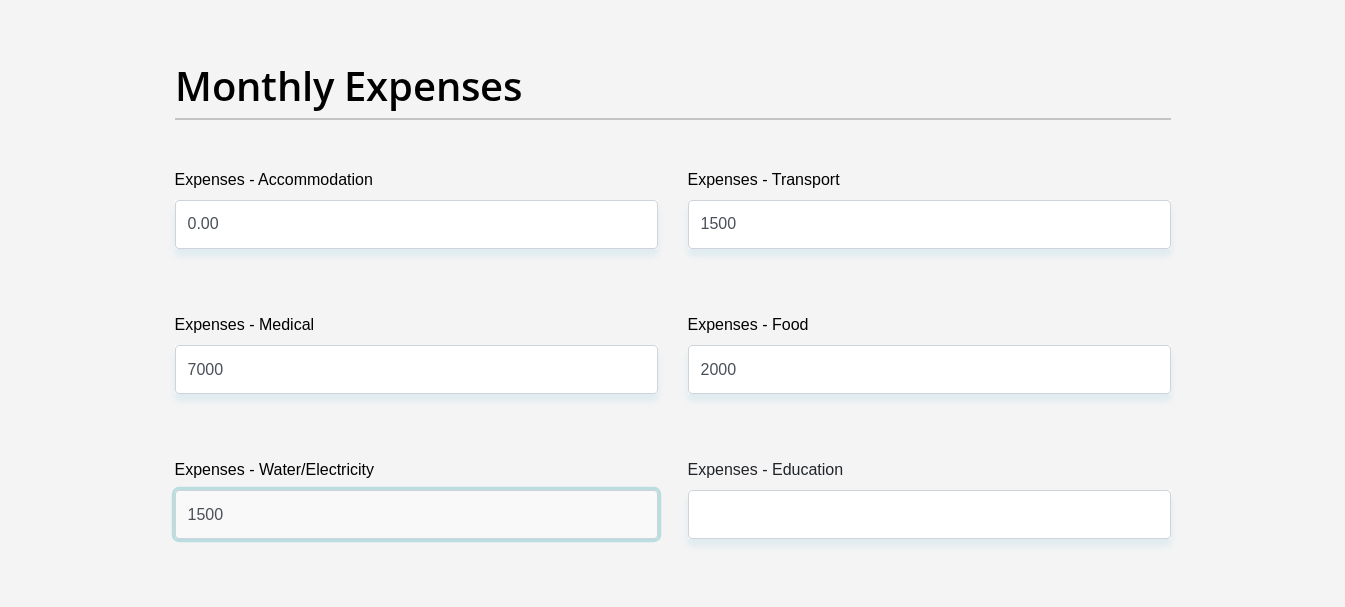 type on "1500" 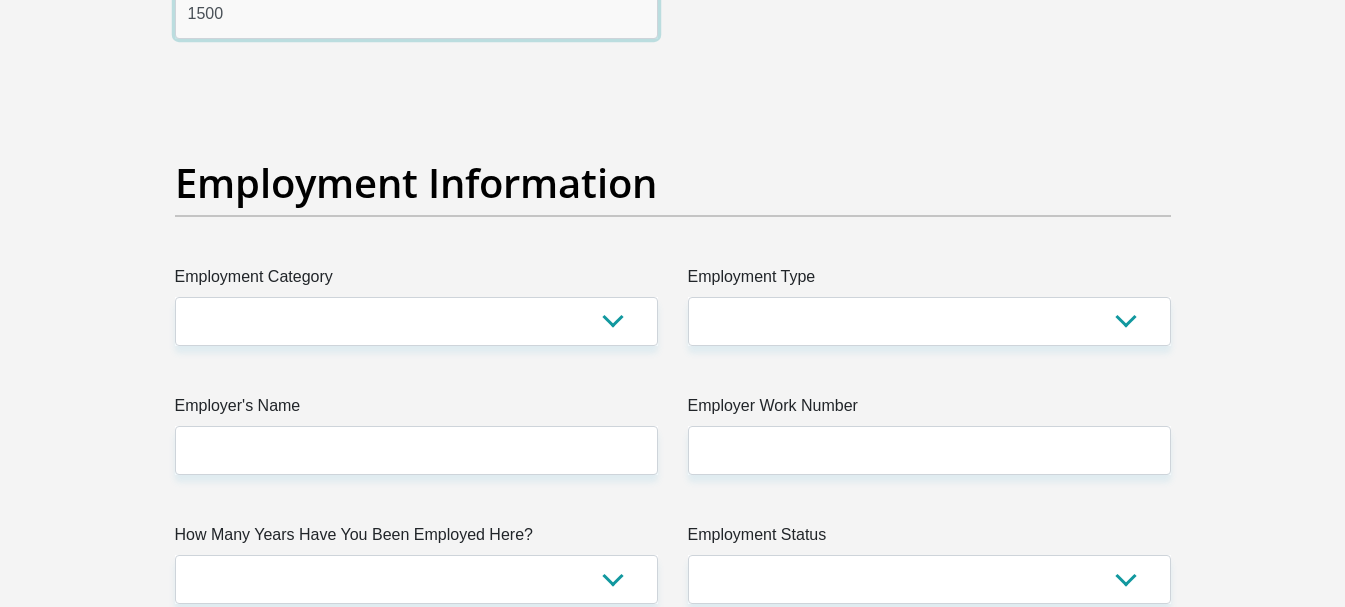 scroll, scrollTop: 3500, scrollLeft: 0, axis: vertical 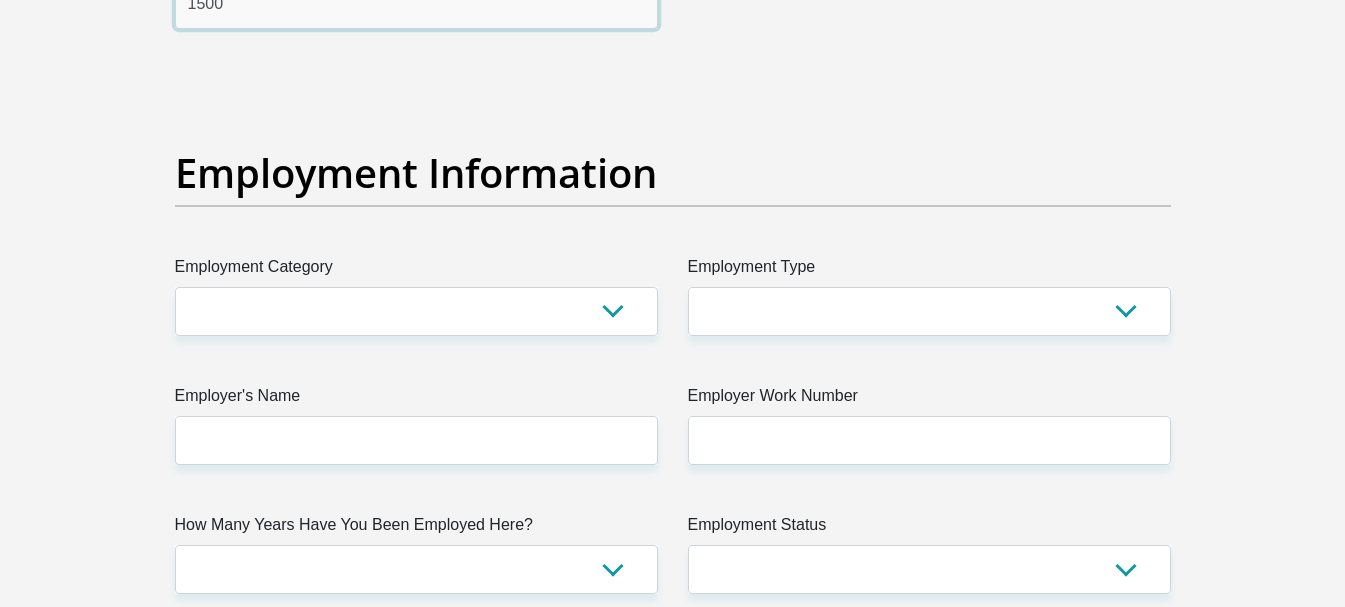 type on "1500" 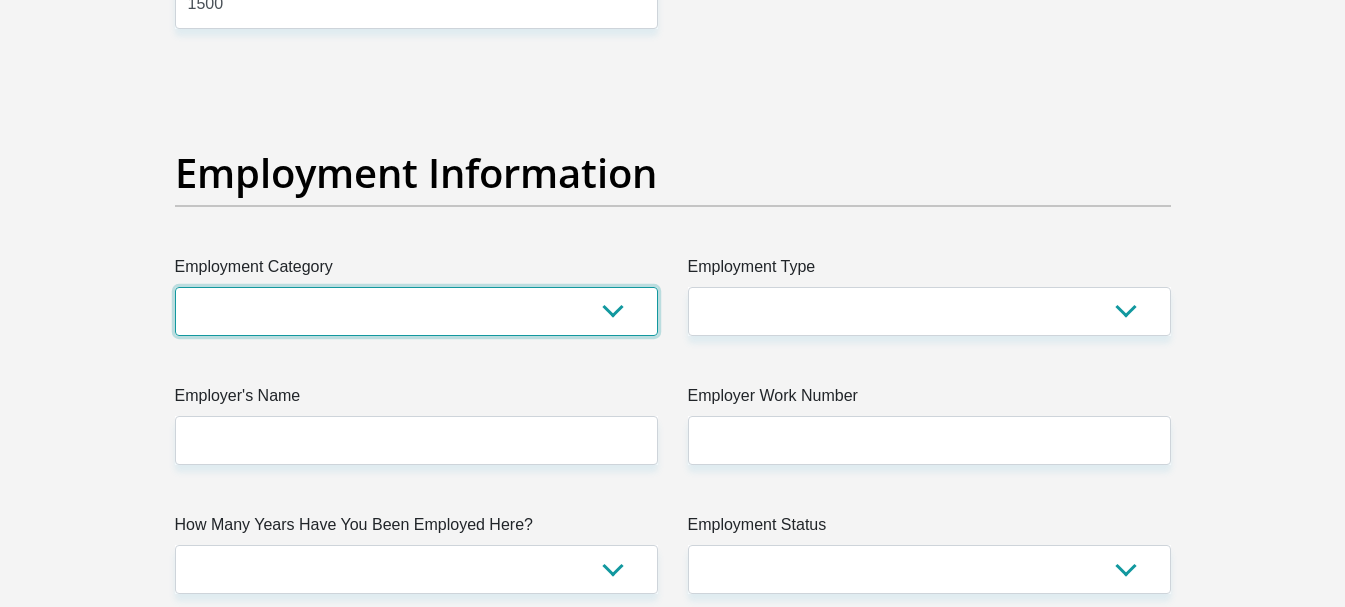 click on "AGRICULTURE
ALCOHOL & TOBACCO
CONSTRUCTION MATERIALS
METALLURGY
EQUIPMENT FOR RENEWABLE ENERGY
SPECIALIZED CONTRACTORS
CAR
GAMING (INCL. INTERNET
OTHER WHOLESALE
UNLICENSED PHARMACEUTICALS
CURRENCY EXCHANGE HOUSES
OTHER FINANCIAL INSTITUTIONS & INSURANCE
REAL ESTATE AGENTS
OIL & GAS
OTHER MATERIALS (E.G. IRON ORE)
PRECIOUS STONES & PRECIOUS METALS
POLITICAL ORGANIZATIONS
RELIGIOUS ORGANIZATIONS(NOT SECTS)
ACTI. HAVING BUSINESS DEAL WITH PUBLIC ADMINISTRATION
LAUNDROMATS" at bounding box center (416, 311) 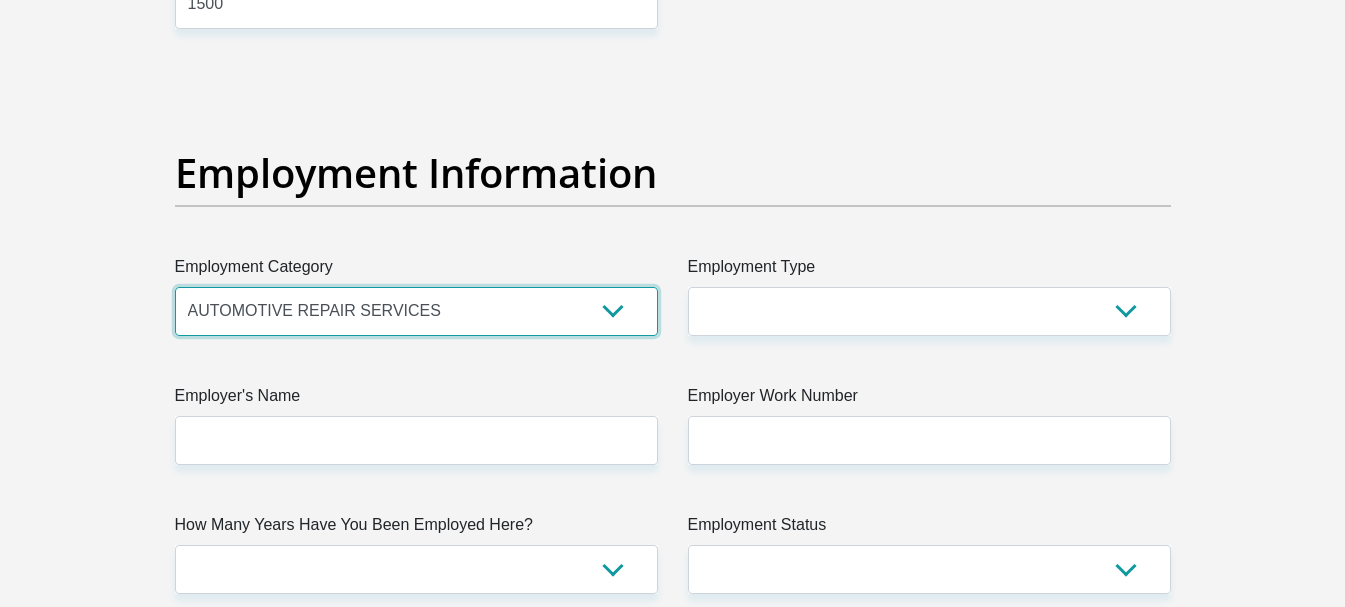 click on "AGRICULTURE
ALCOHOL & TOBACCO
CONSTRUCTION MATERIALS
METALLURGY
EQUIPMENT FOR RENEWABLE ENERGY
SPECIALIZED CONTRACTORS
CAR
GAMING (INCL. INTERNET
OTHER WHOLESALE
UNLICENSED PHARMACEUTICALS
CURRENCY EXCHANGE HOUSES
OTHER FINANCIAL INSTITUTIONS & INSURANCE
REAL ESTATE AGENTS
OIL & GAS
OTHER MATERIALS (E.G. IRON ORE)
PRECIOUS STONES & PRECIOUS METALS
POLITICAL ORGANIZATIONS
RELIGIOUS ORGANIZATIONS(NOT SECTS)
ACTI. HAVING BUSINESS DEAL WITH PUBLIC ADMINISTRATION
LAUNDROMATS" at bounding box center [416, 311] 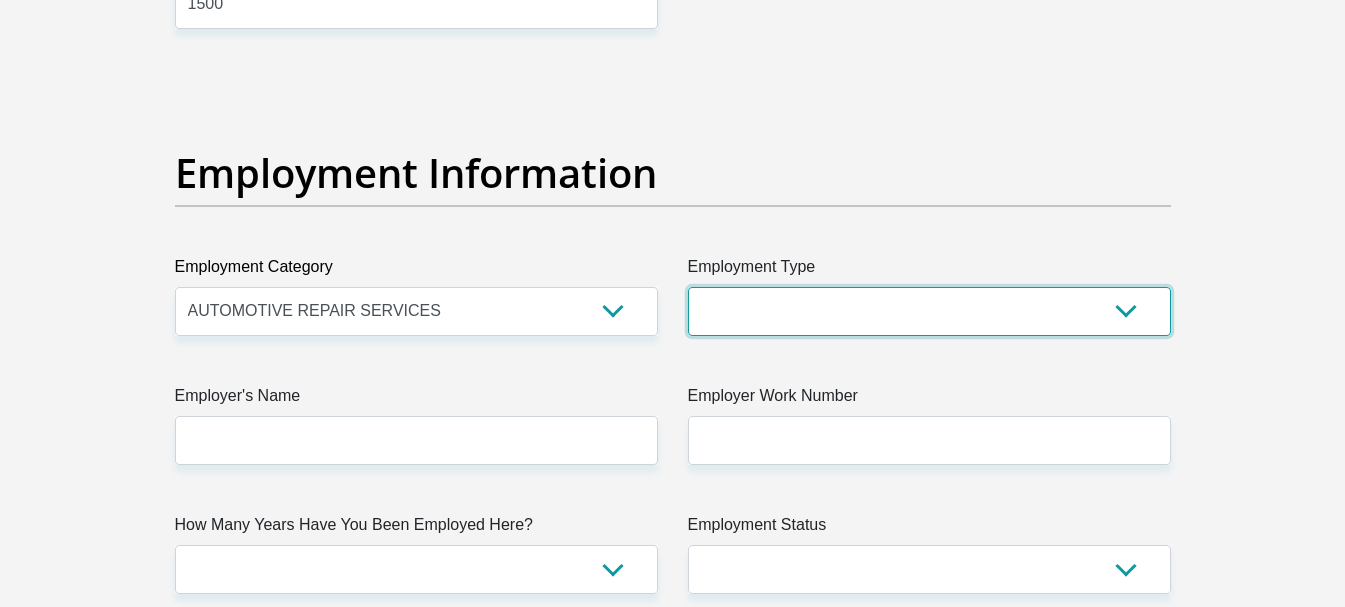 click on "College/Lecturer
Craft Seller
Creative
Driver
Executive
Farmer
Forces - Non Commissioned
Forces - Officer
Hawker
Housewife
Labourer
Licenced Professional
Manager
Miner
Non Licenced Professional
Office Staff/Clerk
Outside Worker
Pensioner
Permanent Teacher
Production/Manufacturing
Sales
Self-Employed
Semi-Professional Worker
Service Industry  Social Worker  Student" at bounding box center [929, 311] 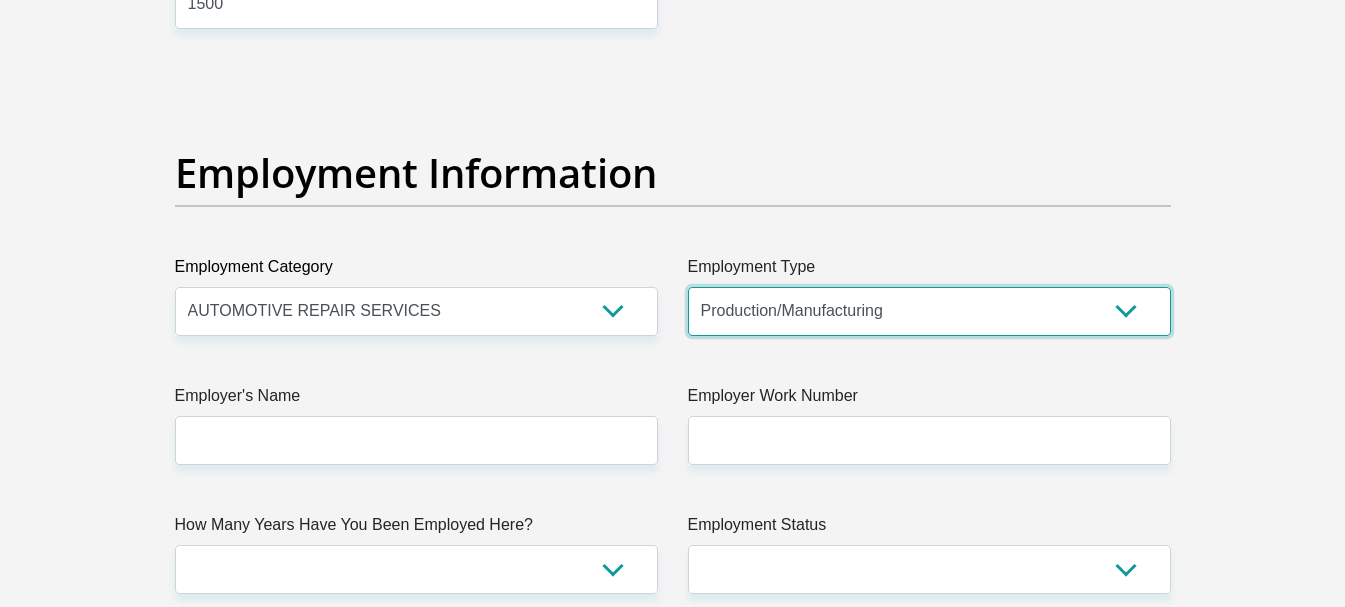click on "College/Lecturer
Craft Seller
Creative
Driver
Executive
Farmer
Forces - Non Commissioned
Forces - Officer
Hawker
Housewife
Labourer
Licenced Professional
Manager
Miner
Non Licenced Professional
Office Staff/Clerk
Outside Worker
Pensioner
Permanent Teacher
Production/Manufacturing
Sales
Self-Employed
Semi-Professional Worker
Service Industry  Social Worker  Student" at bounding box center [929, 311] 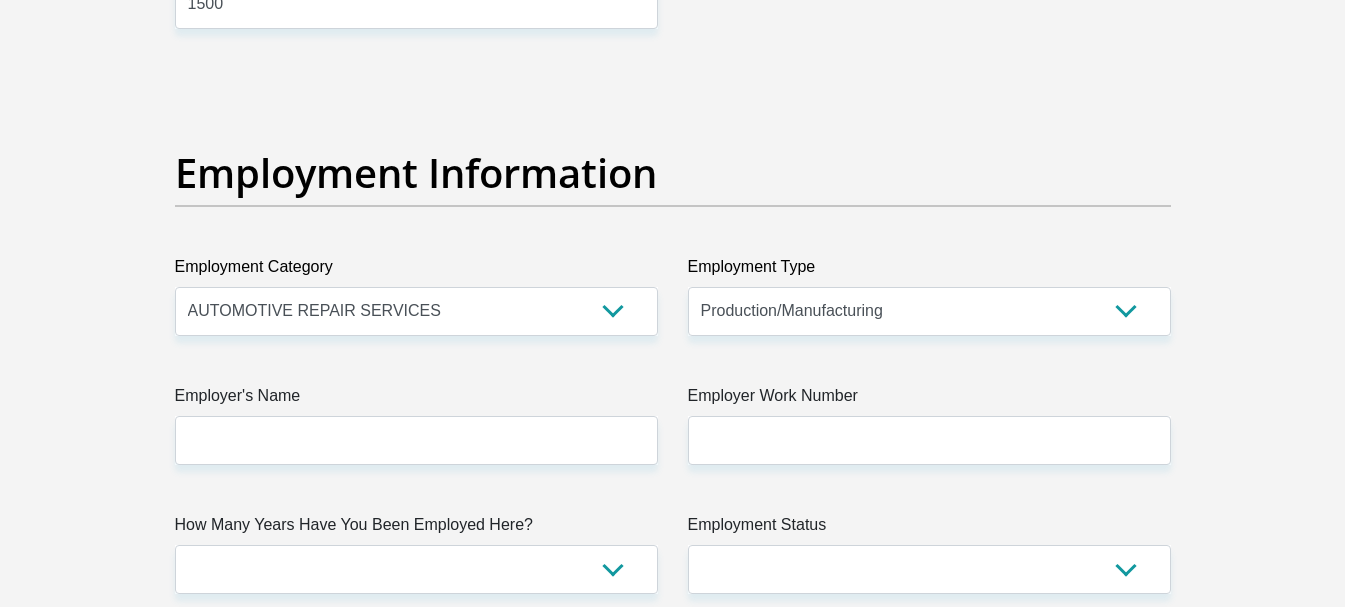 click on "Title
Mr
Ms
Mrs
Dr
[PERSON_NAME]
First Name
Sarel
Surname
[PERSON_NAME]
ID Number
9101145024086
Please input valid ID number
Race
Black
Coloured
Indian
White
Other
Contact Number
0765930652
Please input valid contact number
Nationality
[GEOGRAPHIC_DATA]
[GEOGRAPHIC_DATA]
[GEOGRAPHIC_DATA]  [GEOGRAPHIC_DATA]  [GEOGRAPHIC_DATA]" at bounding box center [673, 67] 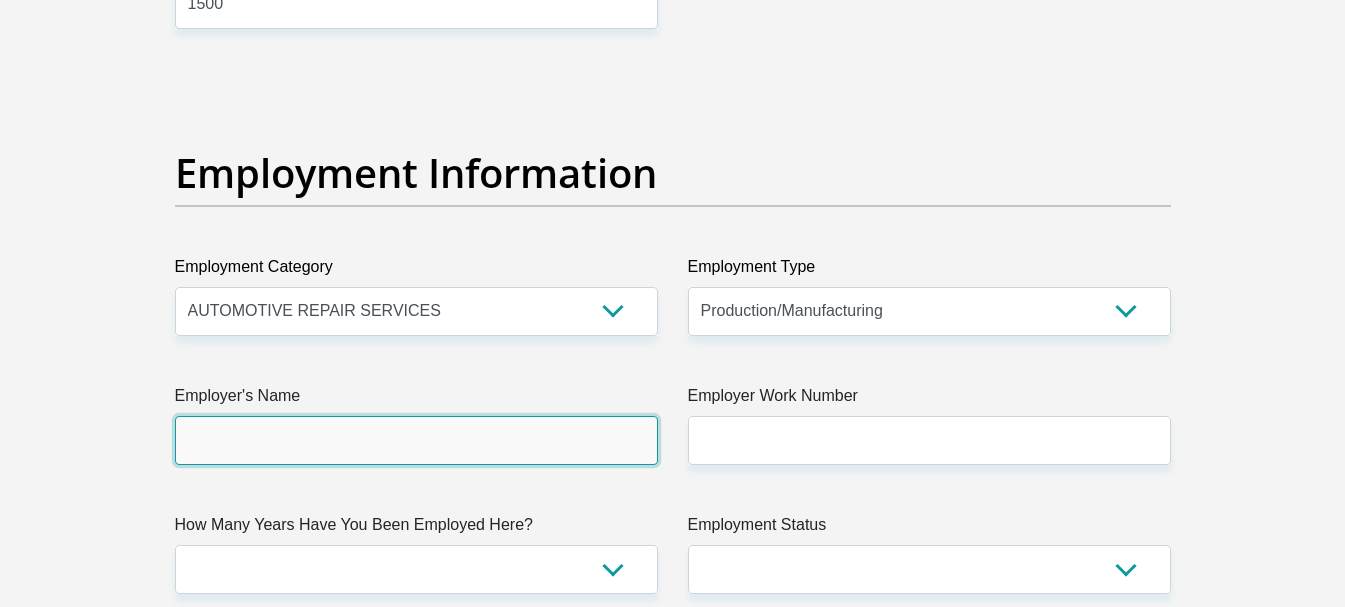 click on "Employer's Name" at bounding box center [416, 440] 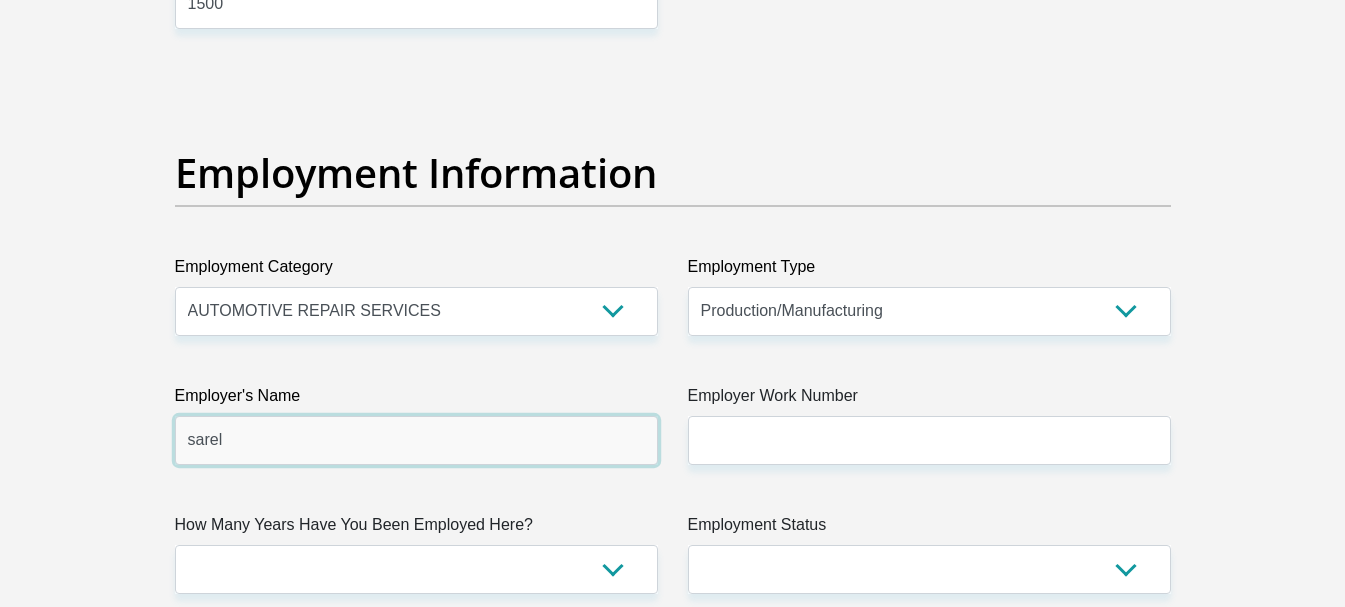 type on "sarel" 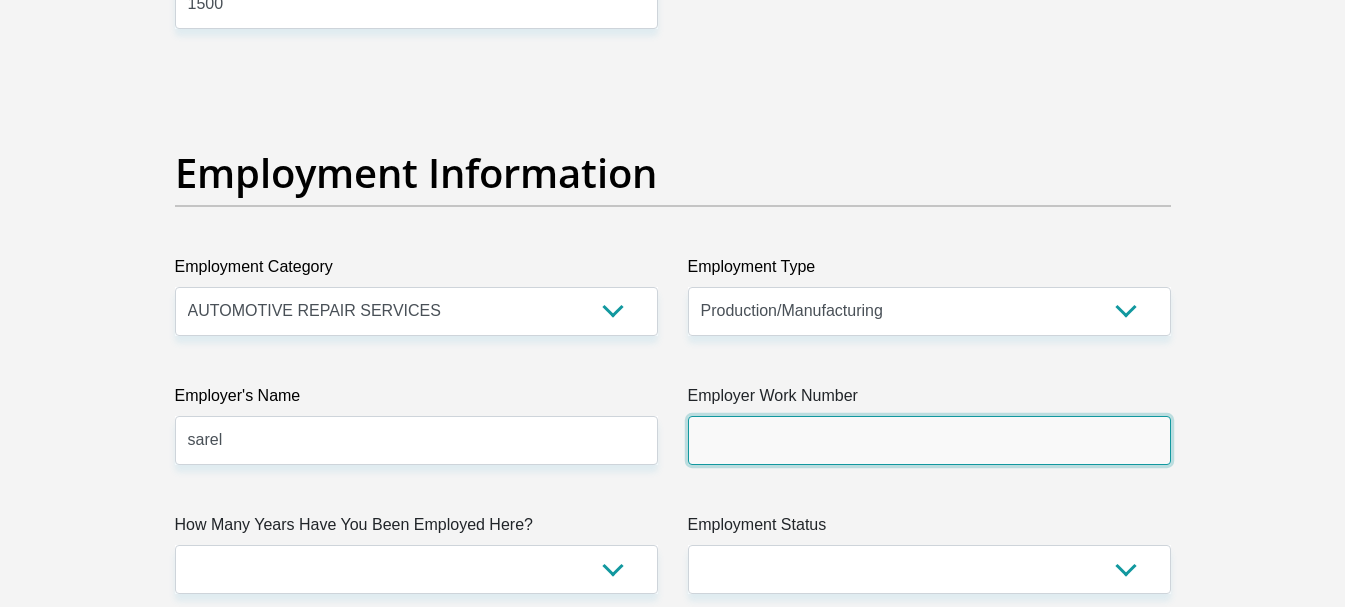 click on "Employer Work Number" at bounding box center [929, 440] 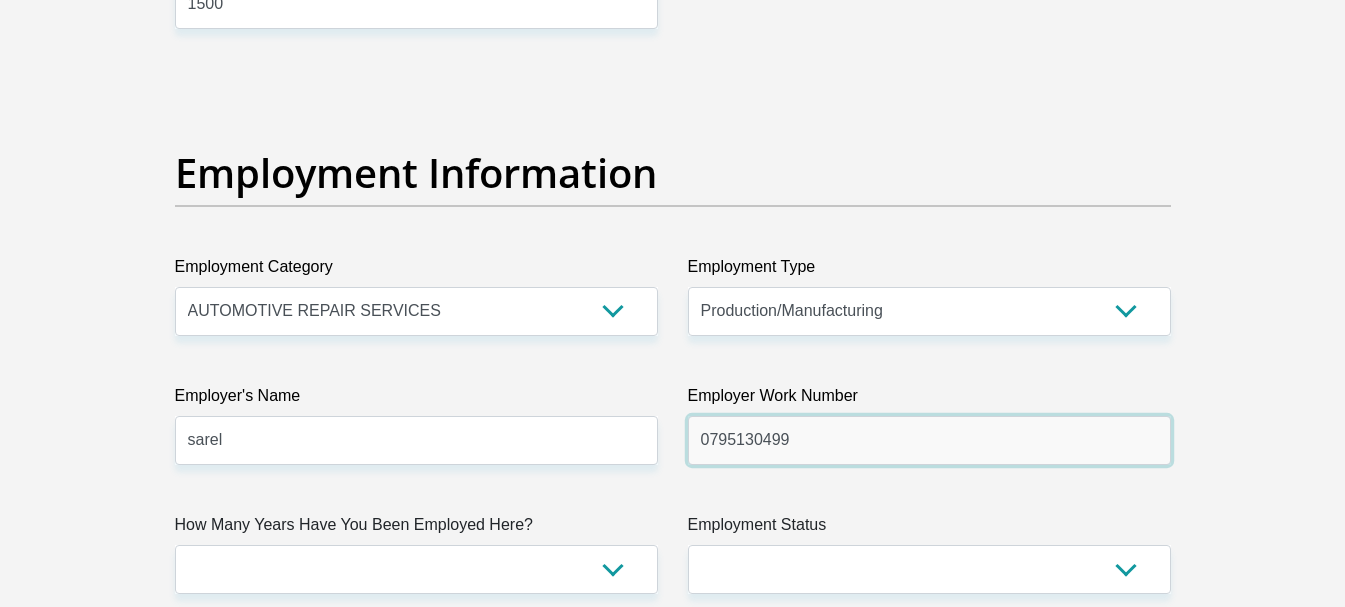 scroll, scrollTop: 3600, scrollLeft: 0, axis: vertical 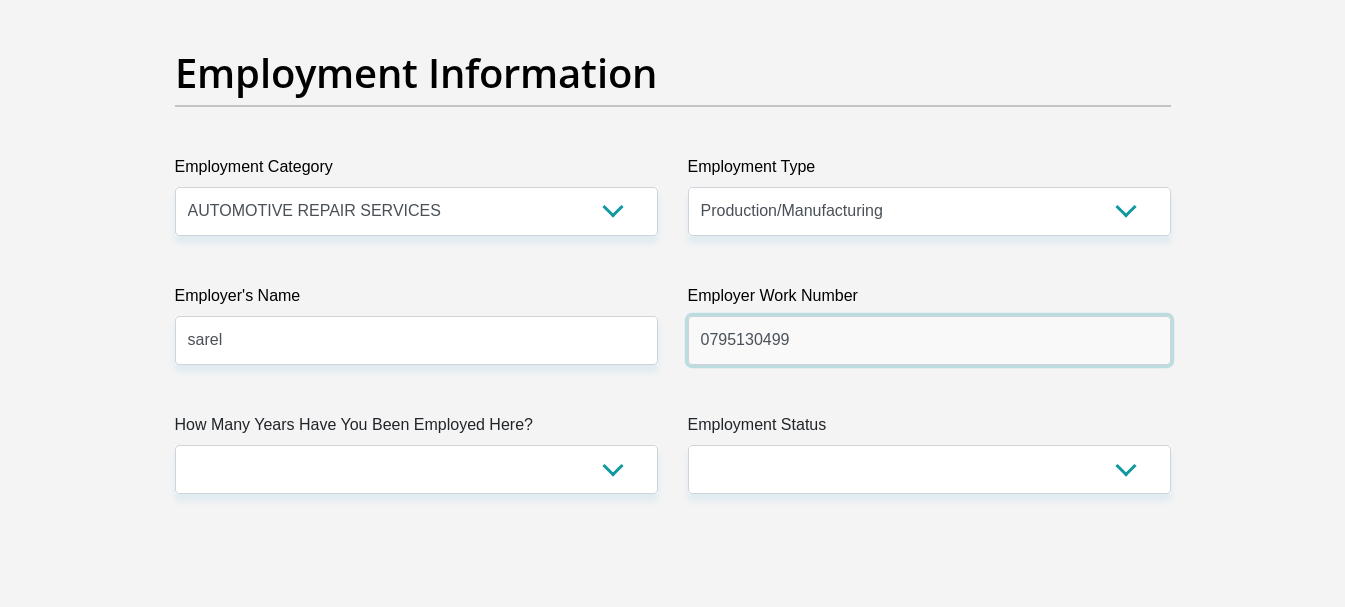 type on "0795130499" 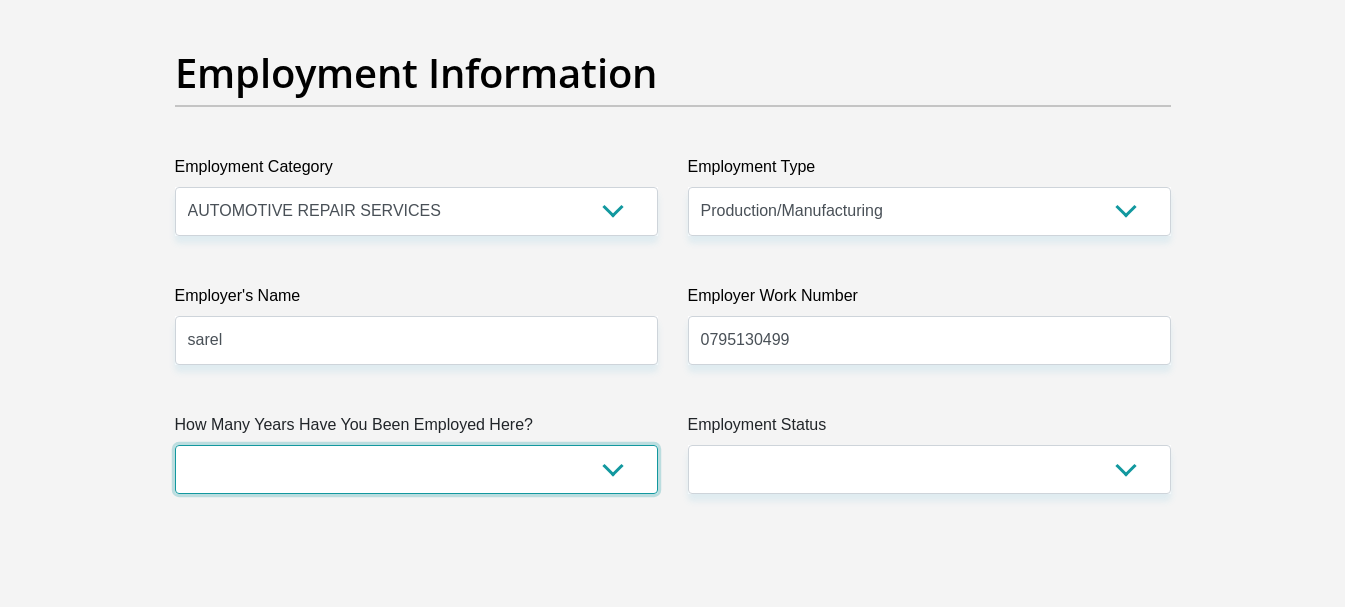 click on "less than 1 year
1-3 years
3-5 years
5+ years" at bounding box center (416, 469) 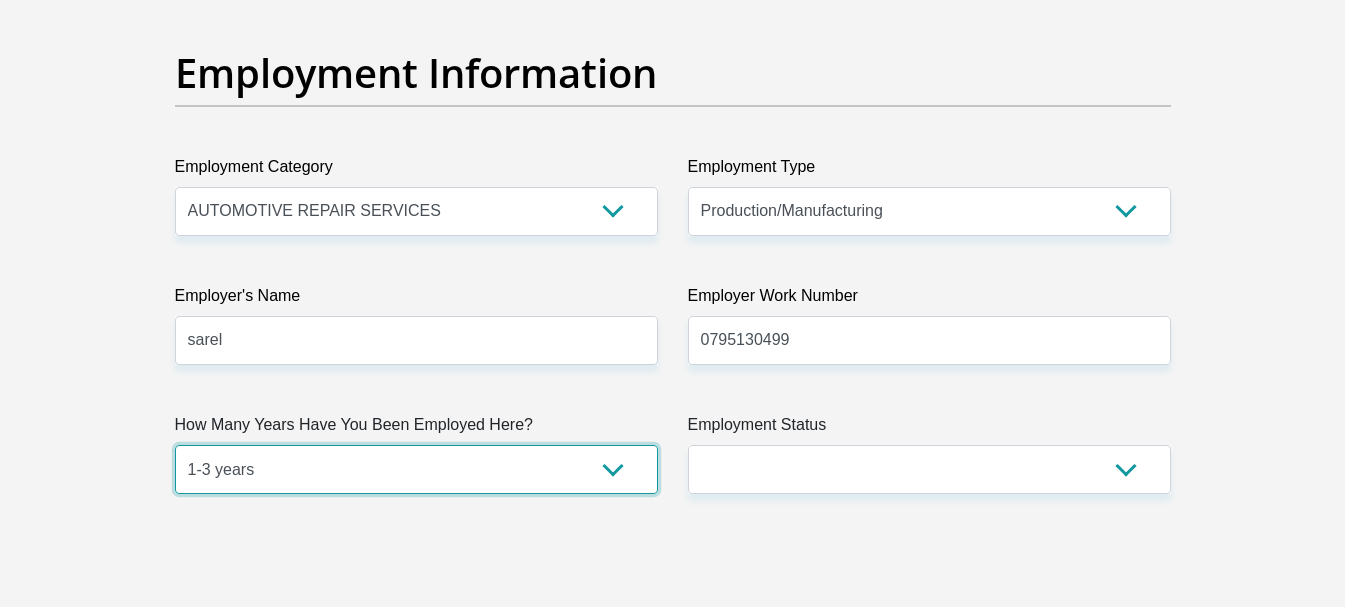 click on "less than 1 year
1-3 years
3-5 years
5+ years" at bounding box center (416, 469) 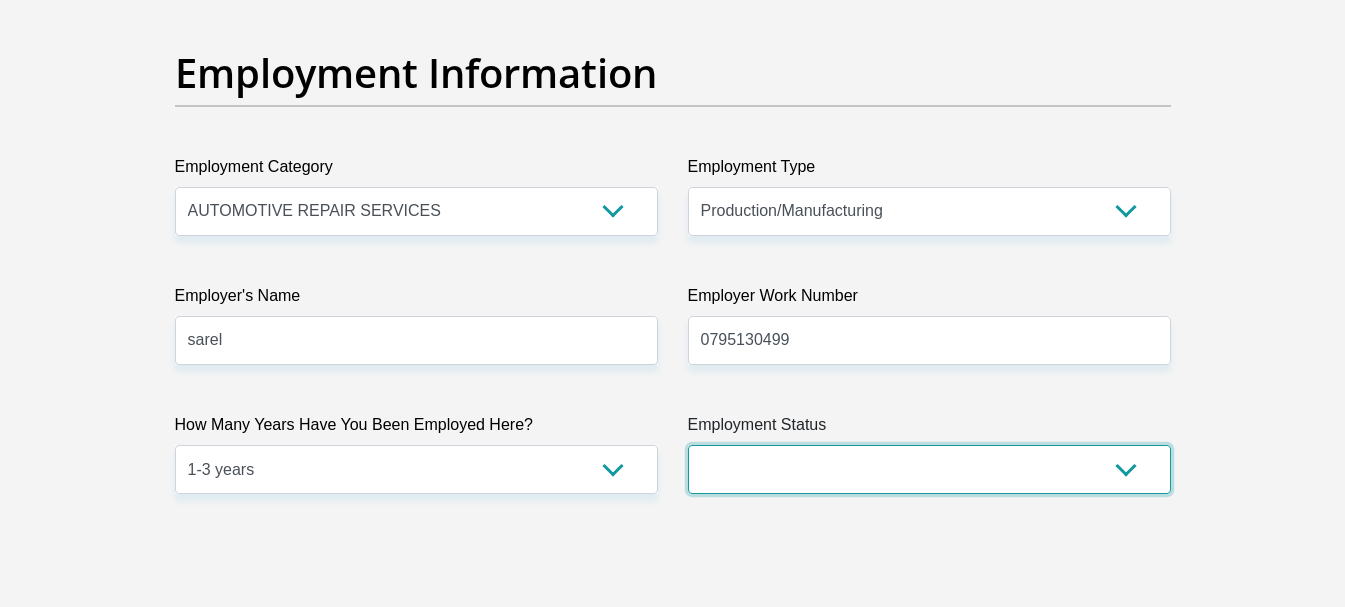 click on "Permanent/Full-time
Part-time/Casual
[DEMOGRAPHIC_DATA] Worker
Self-Employed
Housewife
Retired
Student
Medically Boarded
Disability
Unemployed" at bounding box center (929, 469) 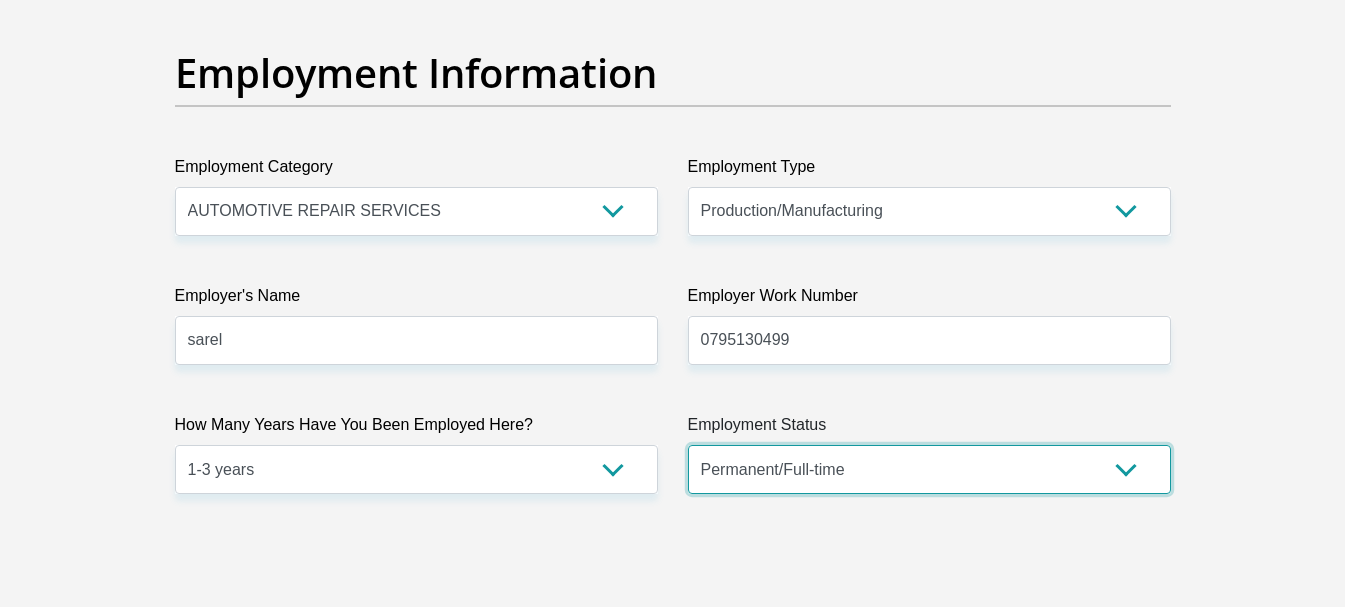 click on "Permanent/Full-time
Part-time/Casual
[DEMOGRAPHIC_DATA] Worker
Self-Employed
Housewife
Retired
Student
Medically Boarded
Disability
Unemployed" at bounding box center (929, 469) 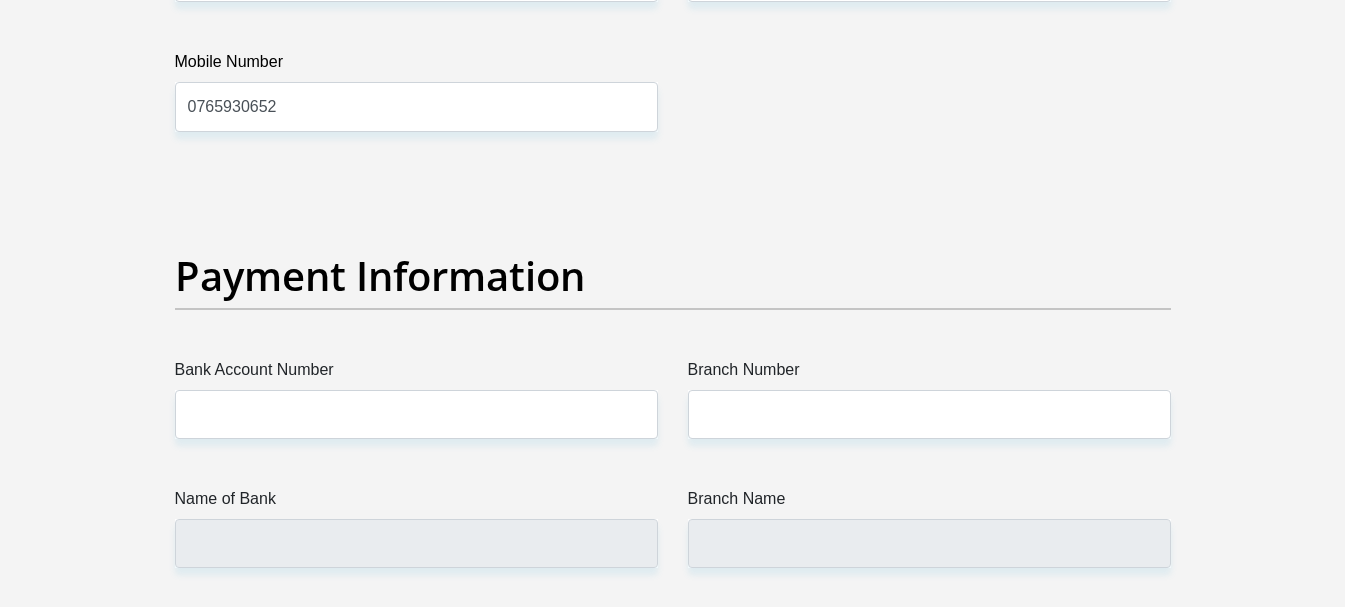scroll, scrollTop: 4400, scrollLeft: 0, axis: vertical 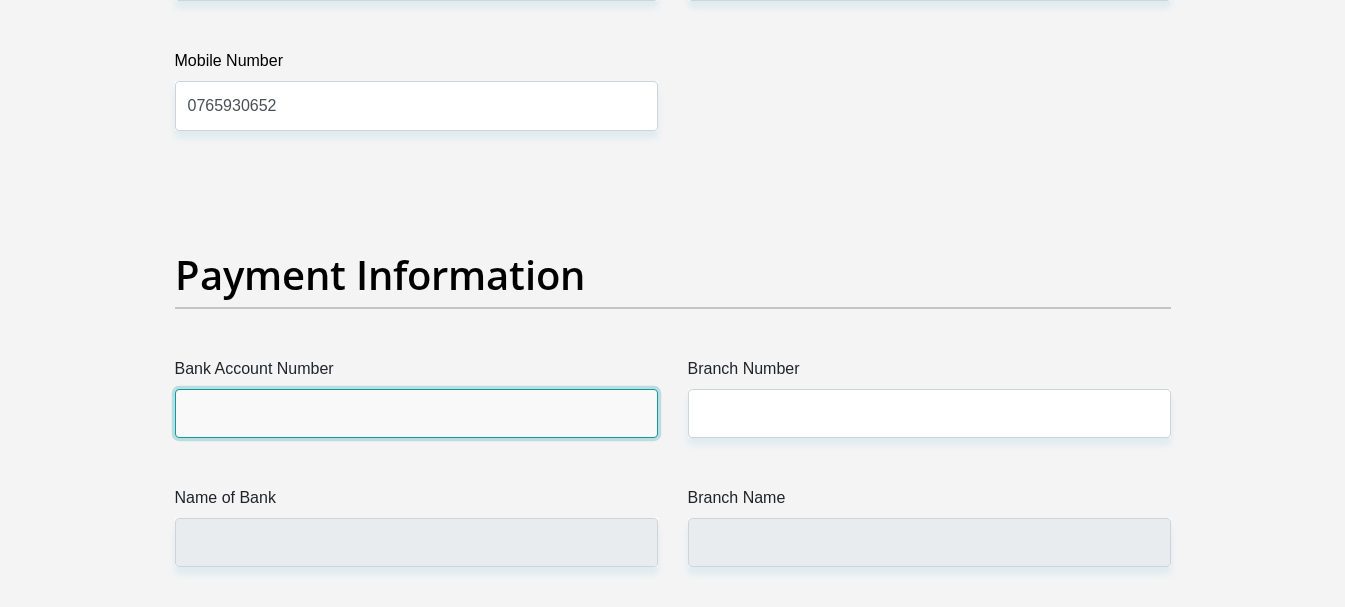 click on "Bank Account Number" at bounding box center (416, 413) 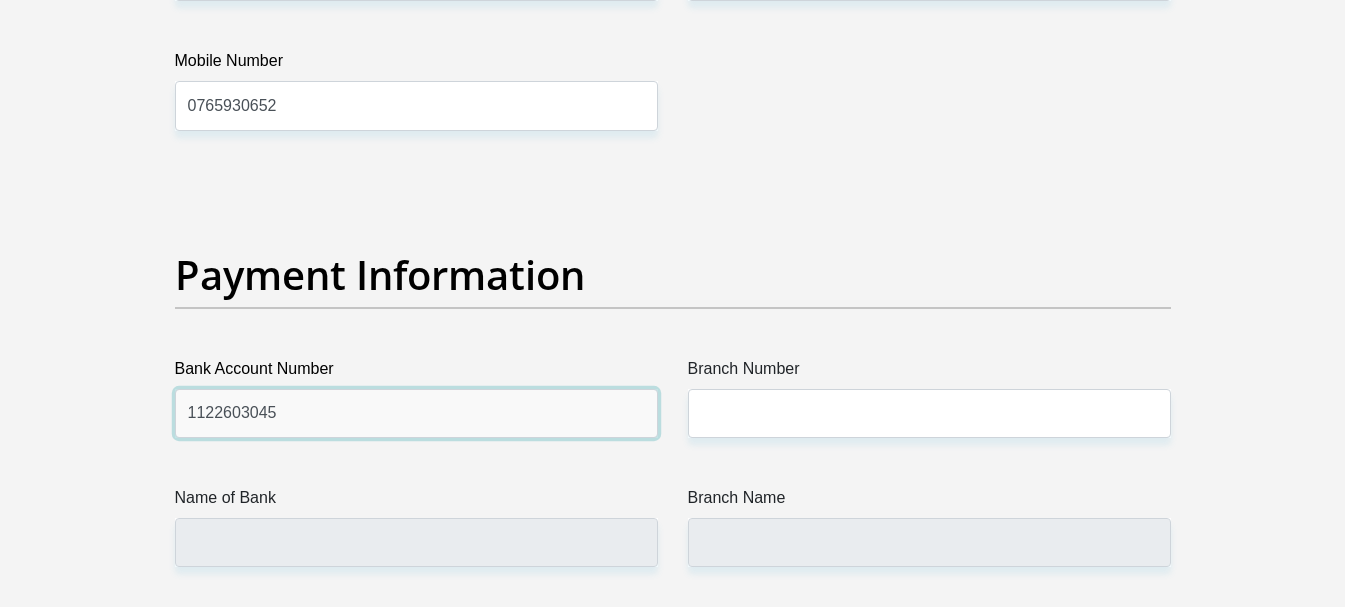 type on "1122603045" 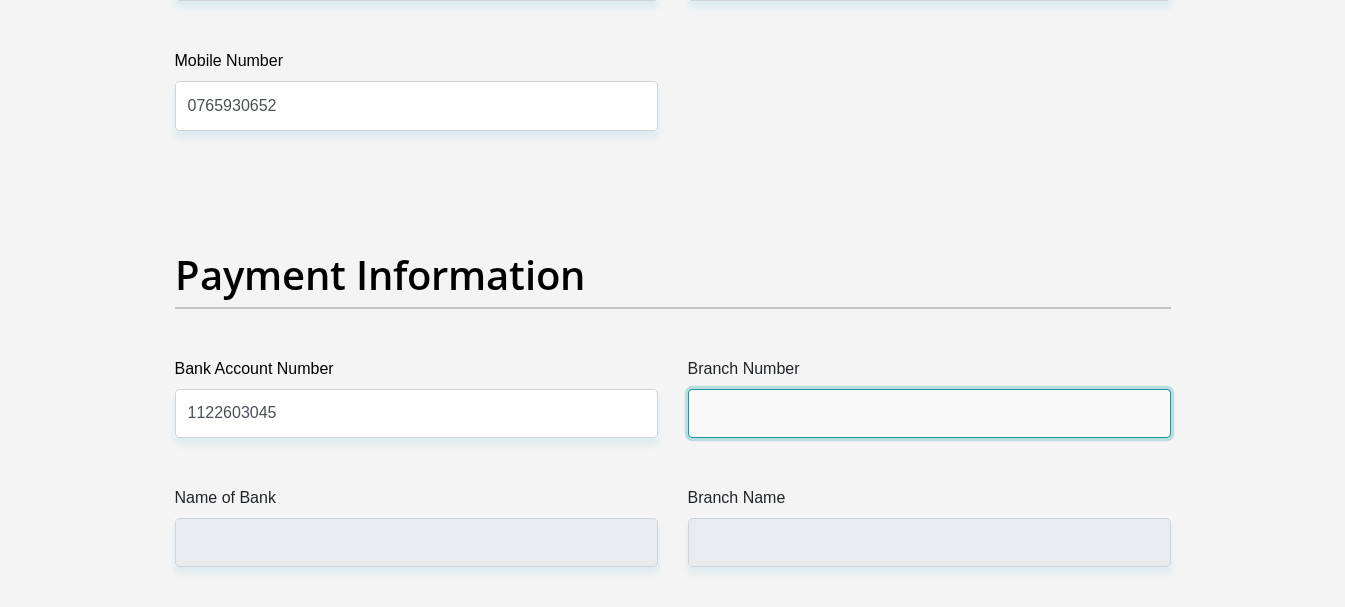 click on "Branch Number" at bounding box center [929, 413] 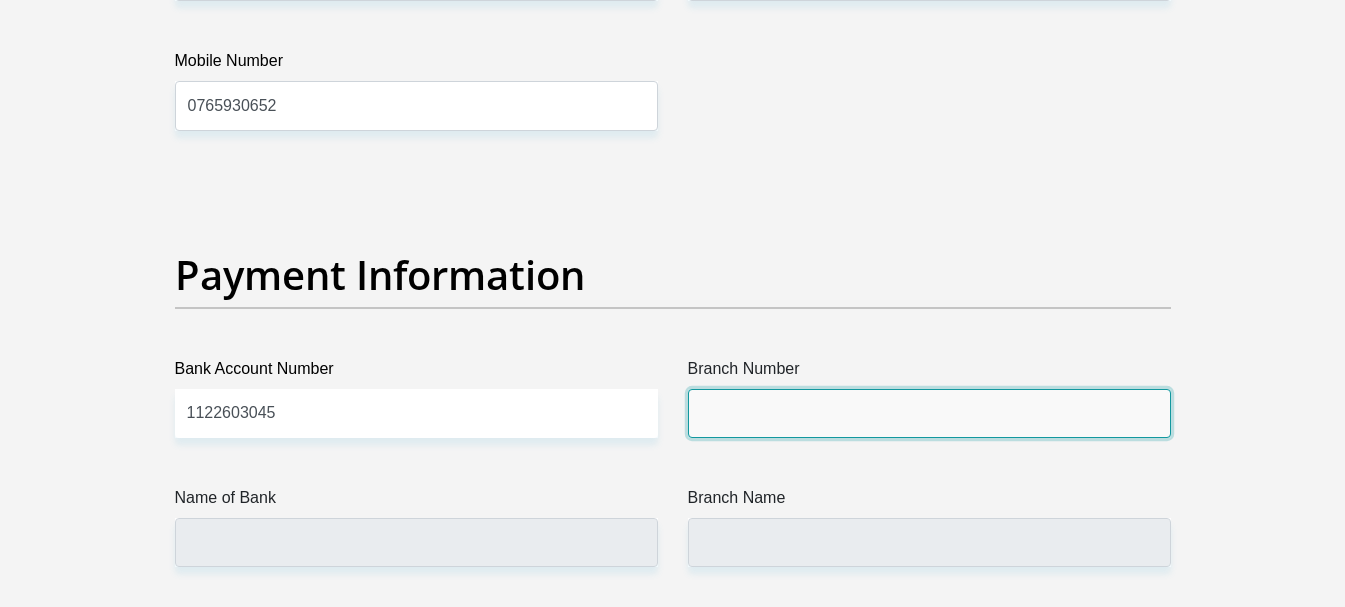 click on "Branch Number" at bounding box center [929, 413] 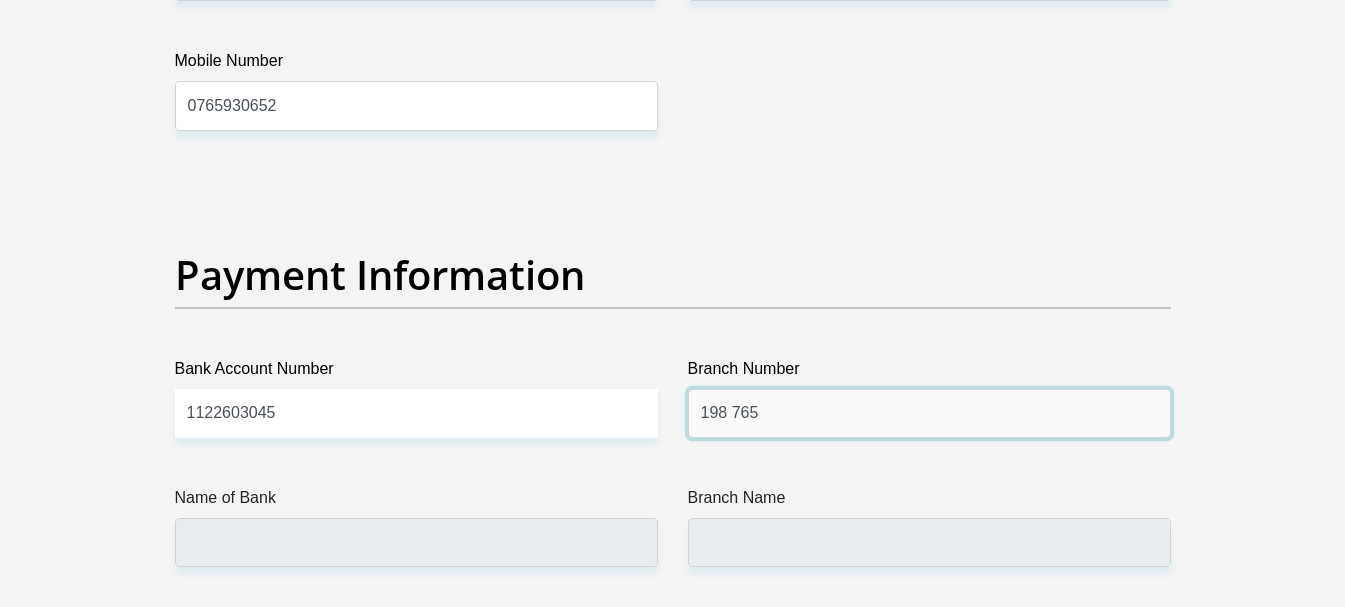 type on "198 765" 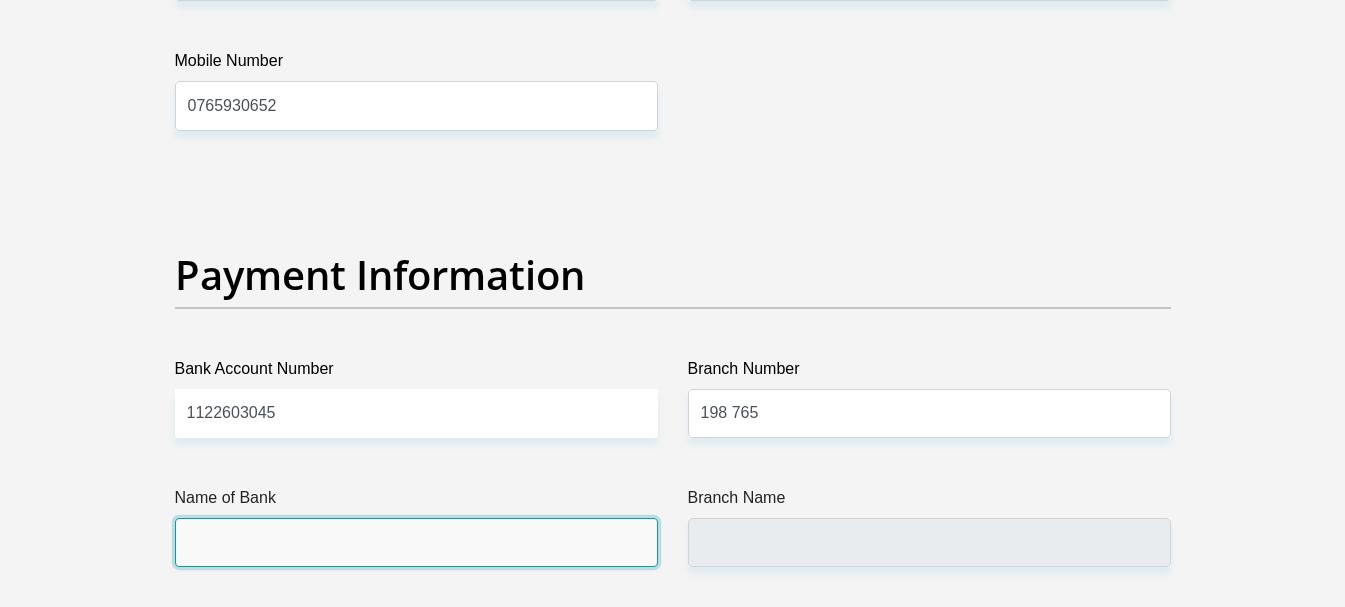 click on "Name of Bank" at bounding box center [416, 542] 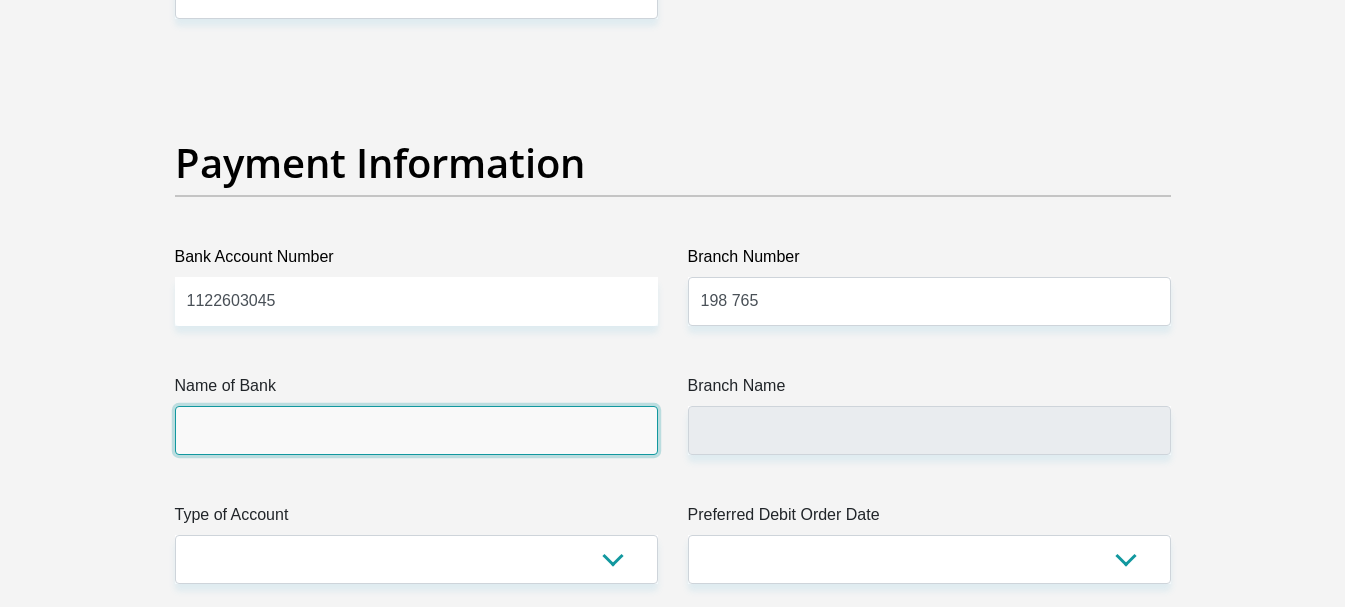 scroll, scrollTop: 4600, scrollLeft: 0, axis: vertical 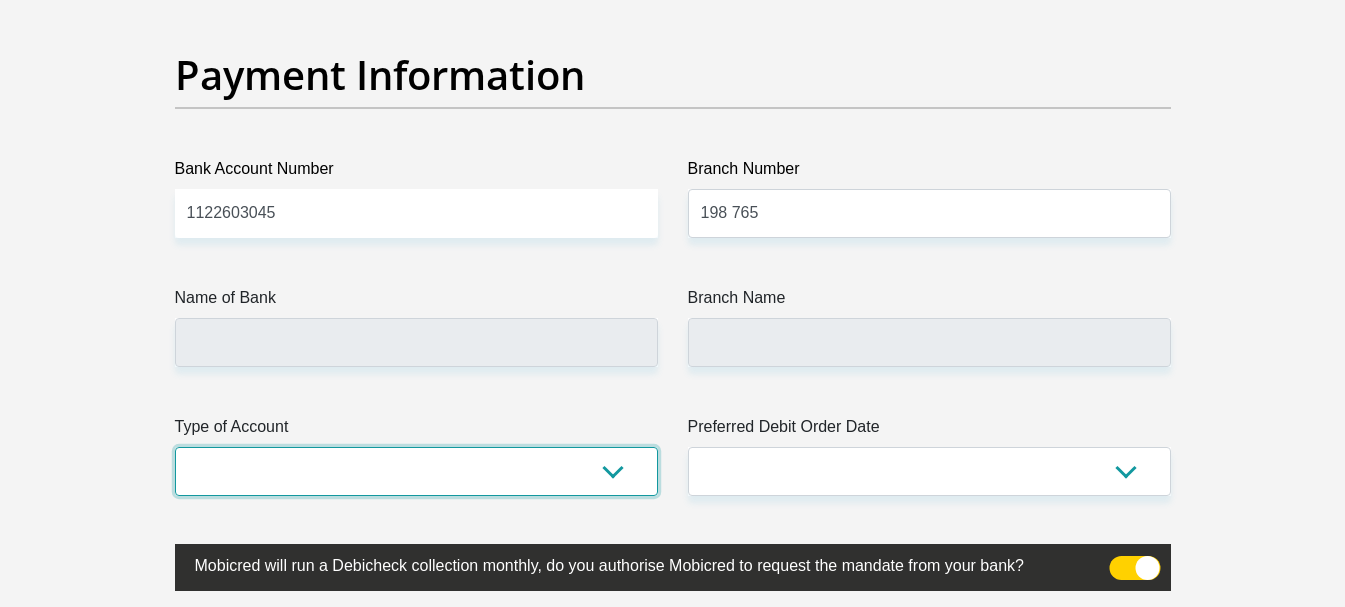 drag, startPoint x: 286, startPoint y: 474, endPoint x: 308, endPoint y: 474, distance: 22 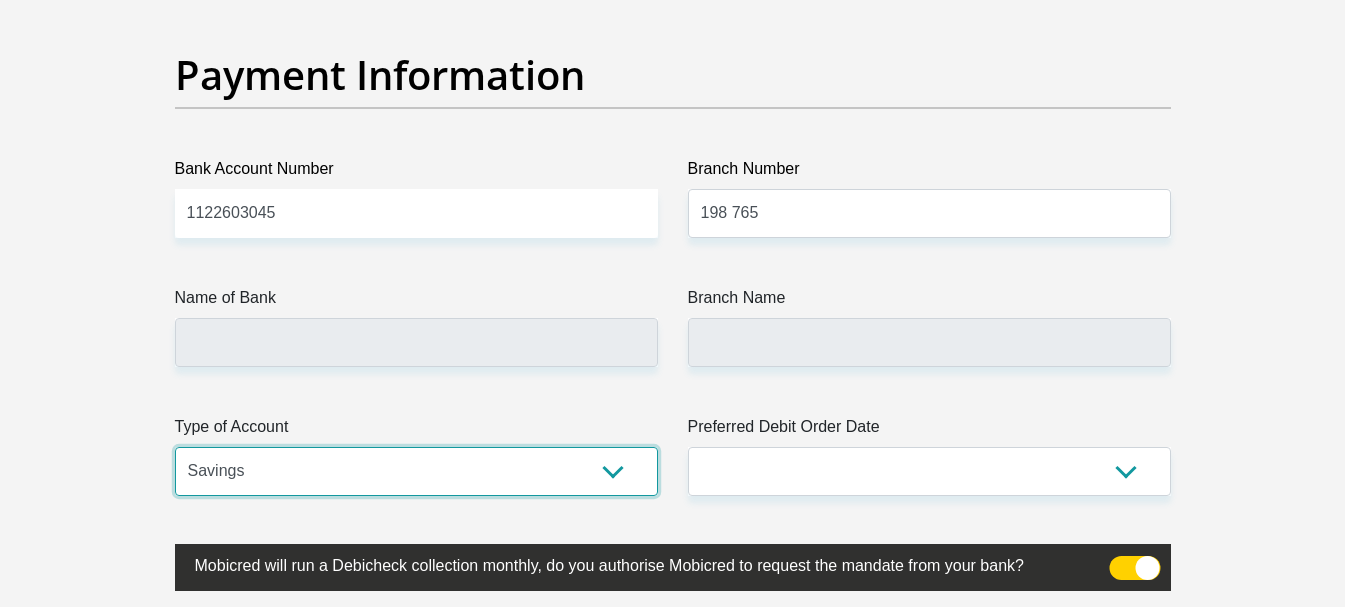 click on "Cheque
Savings" at bounding box center (416, 471) 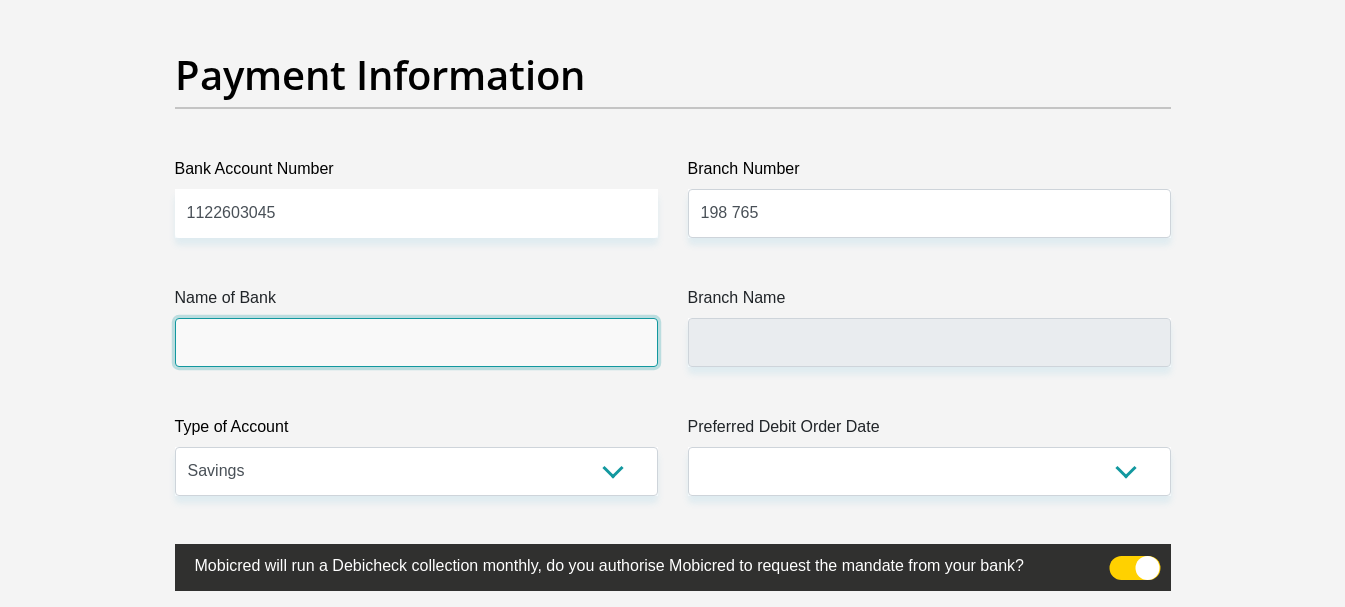 click on "Name of Bank" at bounding box center [416, 342] 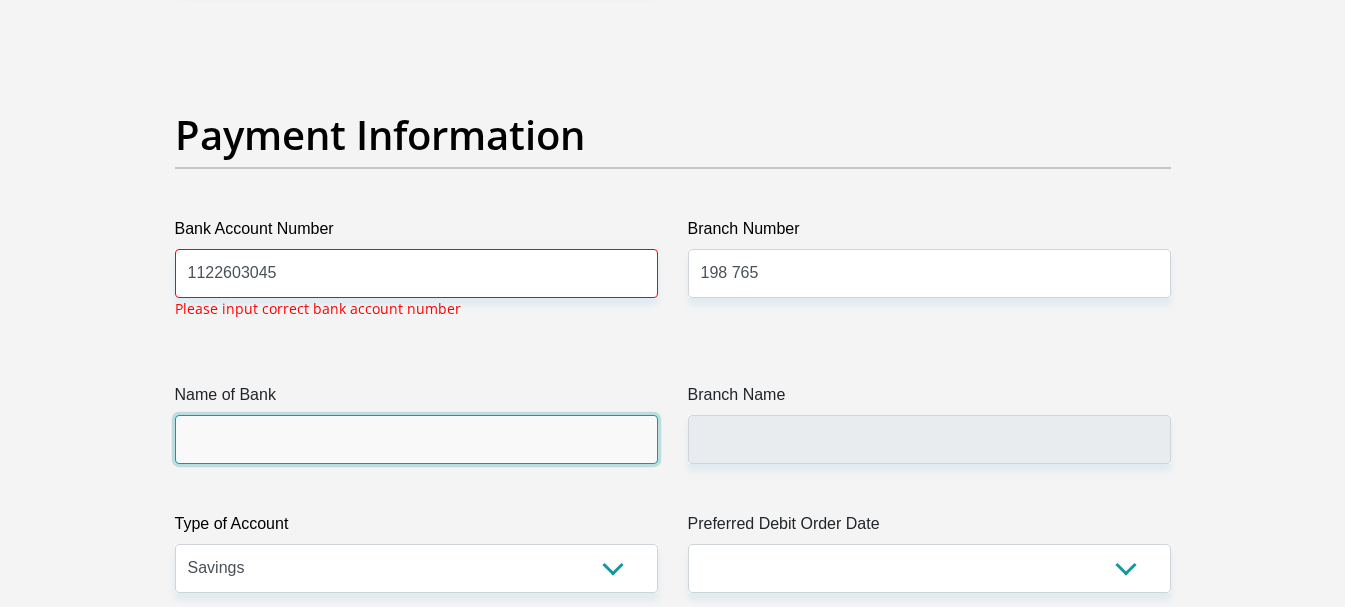 scroll, scrollTop: 4538, scrollLeft: 0, axis: vertical 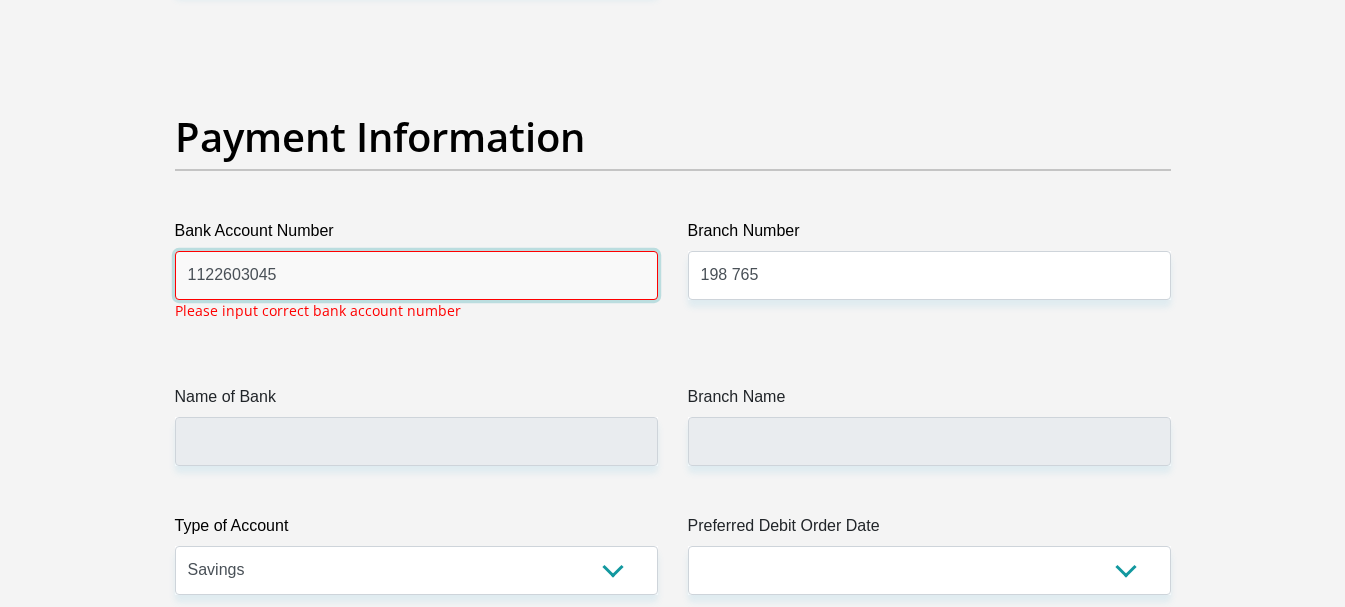 drag, startPoint x: 330, startPoint y: 274, endPoint x: 92, endPoint y: 274, distance: 238 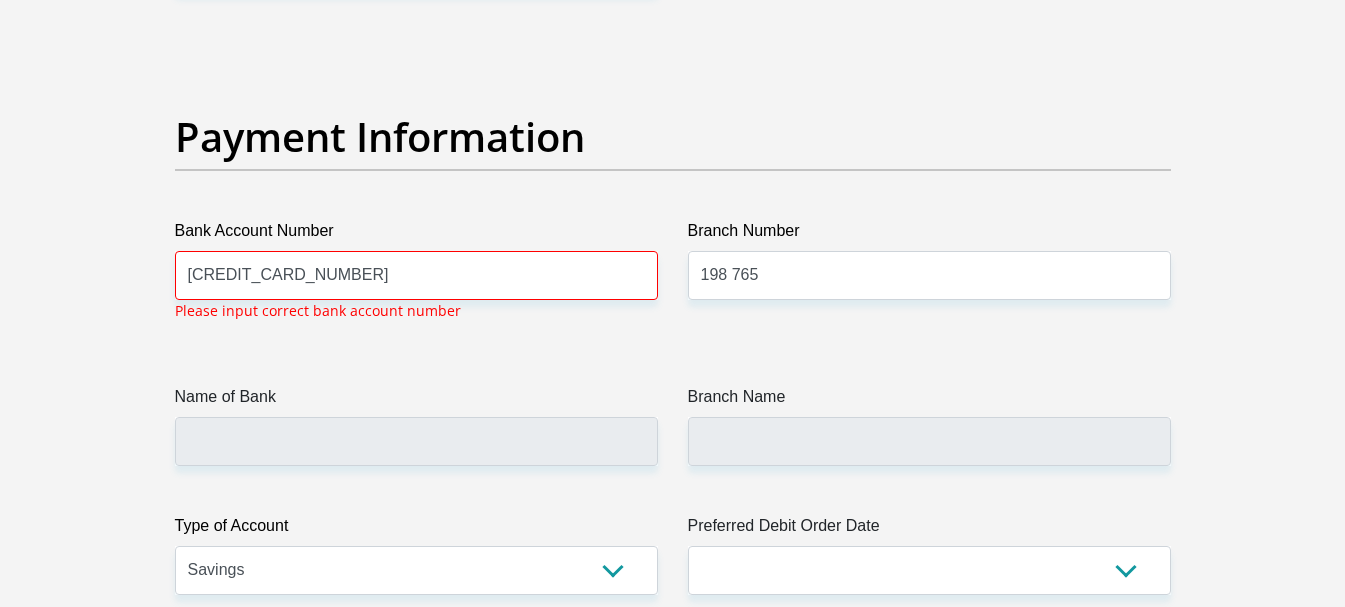 click on "Title
Mr
Ms
Mrs
Dr
[PERSON_NAME]
First Name
Sarel
Surname
[PERSON_NAME]
ID Number
9101145024086
Please input valid ID number
Race
Black
Coloured
Indian
White
Other
Contact Number
0765930652
Please input valid contact number
Nationality
[GEOGRAPHIC_DATA]
[GEOGRAPHIC_DATA]
[GEOGRAPHIC_DATA]  [GEOGRAPHIC_DATA]  [GEOGRAPHIC_DATA]" at bounding box center [673, -952] 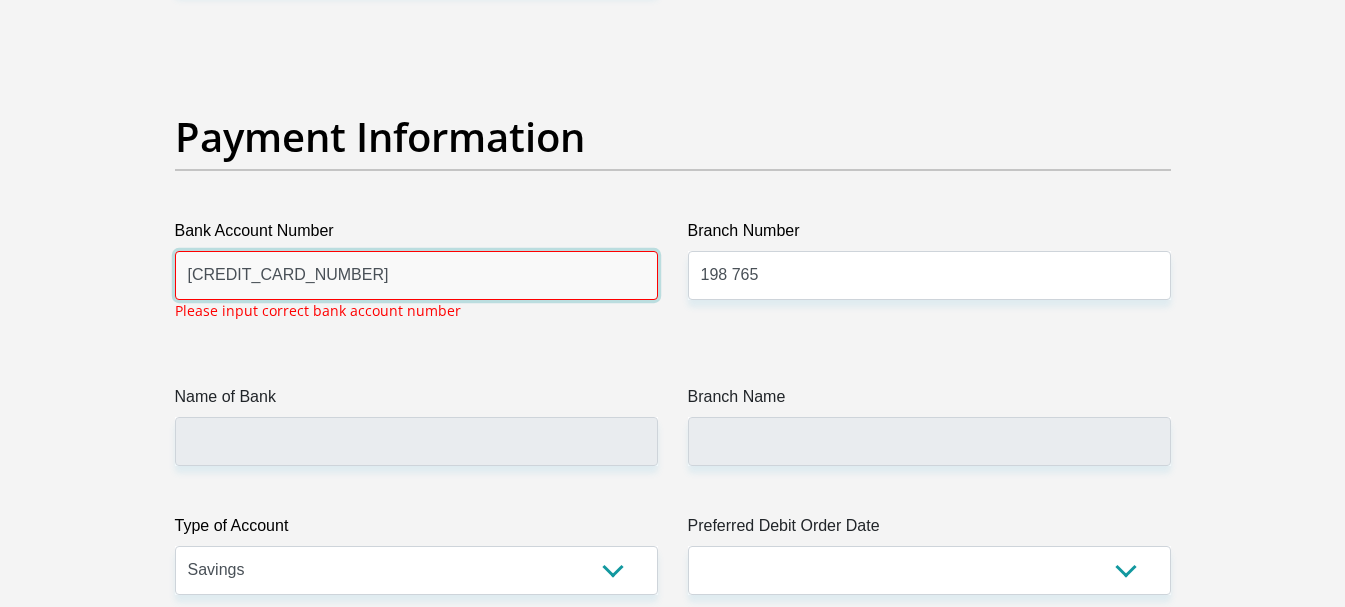 drag, startPoint x: 367, startPoint y: 279, endPoint x: -415, endPoint y: 251, distance: 782.5011 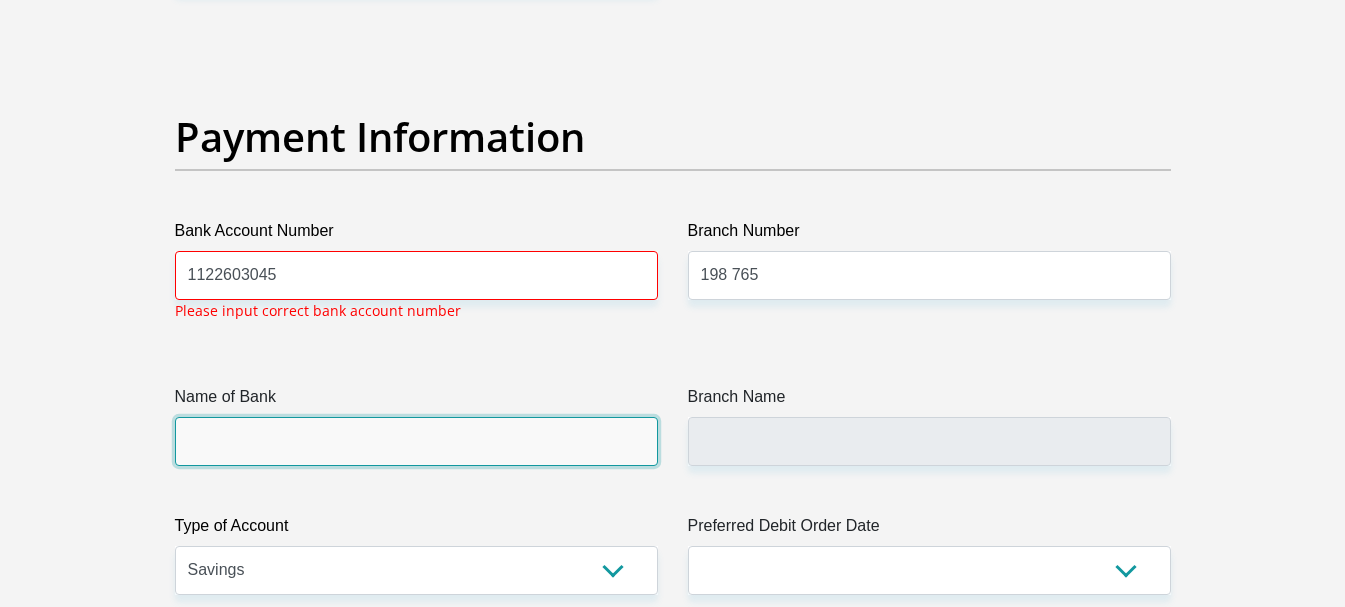 click on "Title
Mr
Ms
Mrs
Dr
[PERSON_NAME]
First Name
Sarel
Surname
[PERSON_NAME]
ID Number
9101145024086
Please input valid ID number
Race
Black
Coloured
Indian
White
Other
Contact Number
0765930652
Please input valid contact number
Nationality
[GEOGRAPHIC_DATA]
[GEOGRAPHIC_DATA]
[GEOGRAPHIC_DATA]  [GEOGRAPHIC_DATA]  [GEOGRAPHIC_DATA]" at bounding box center [673, -952] 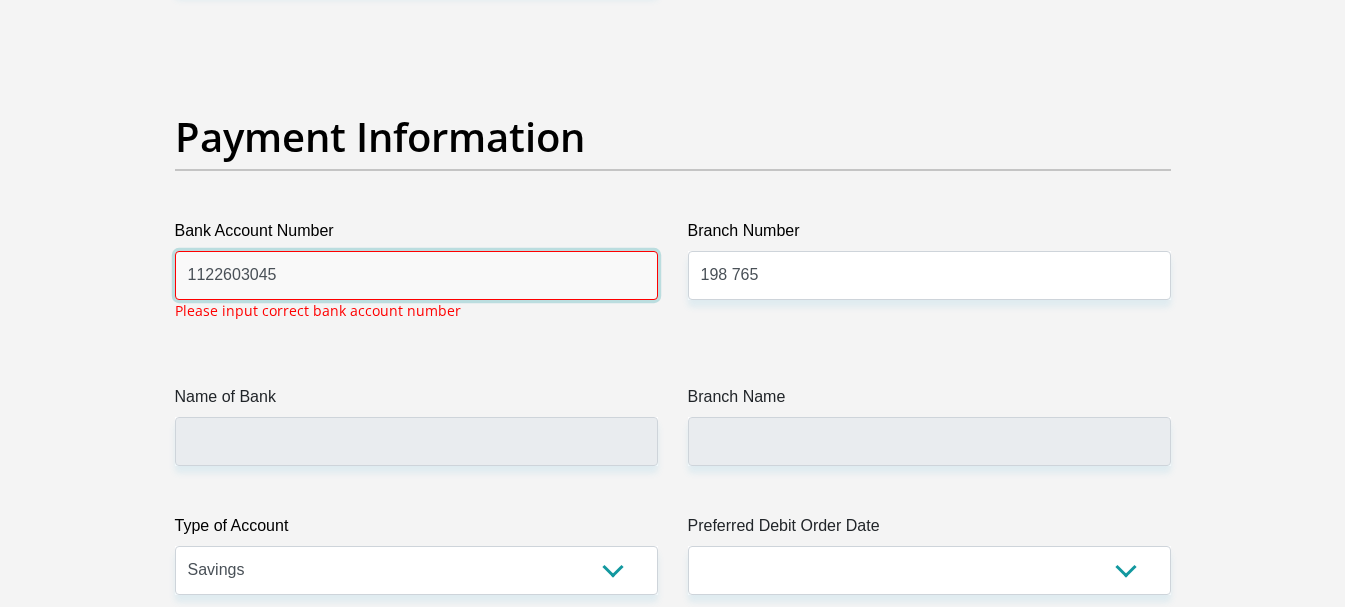drag, startPoint x: 337, startPoint y: 275, endPoint x: 103, endPoint y: 275, distance: 234 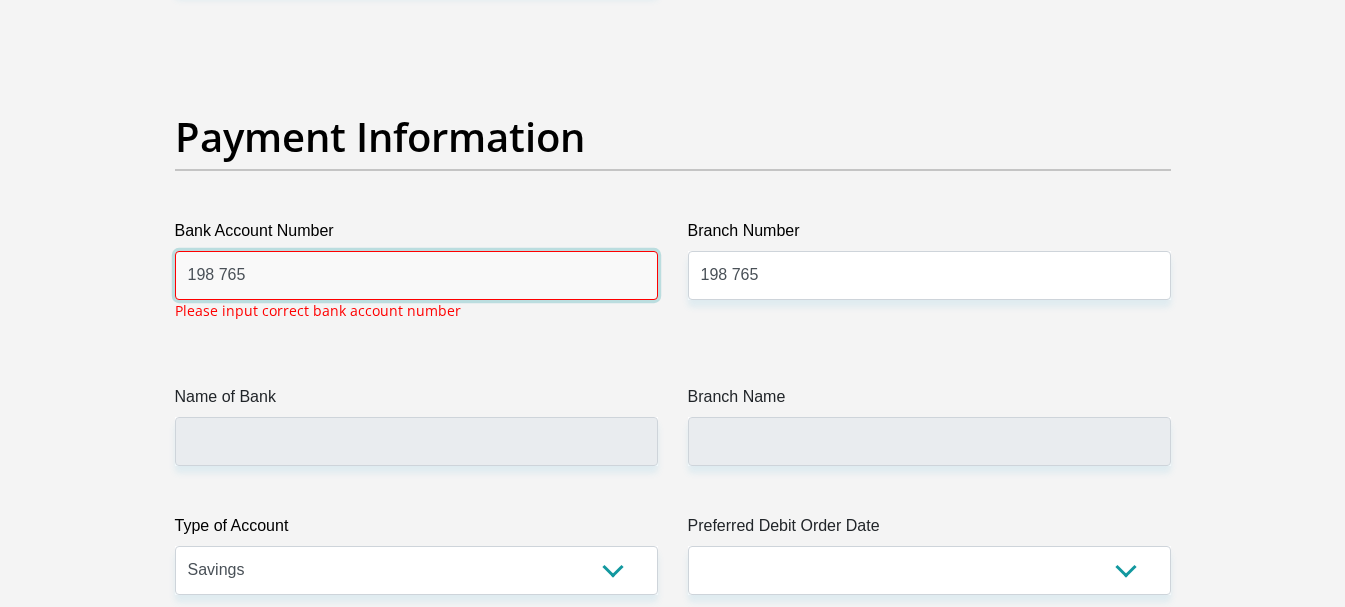 drag, startPoint x: 275, startPoint y: 285, endPoint x: 155, endPoint y: 283, distance: 120.01666 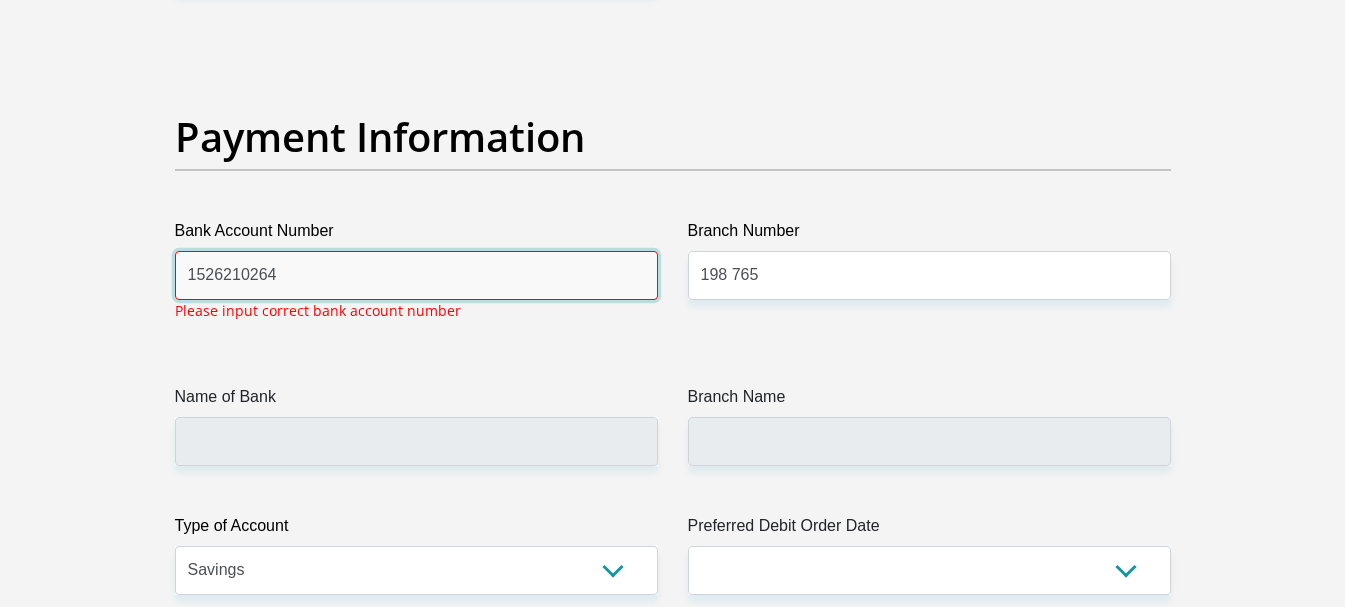 type on "1526210264" 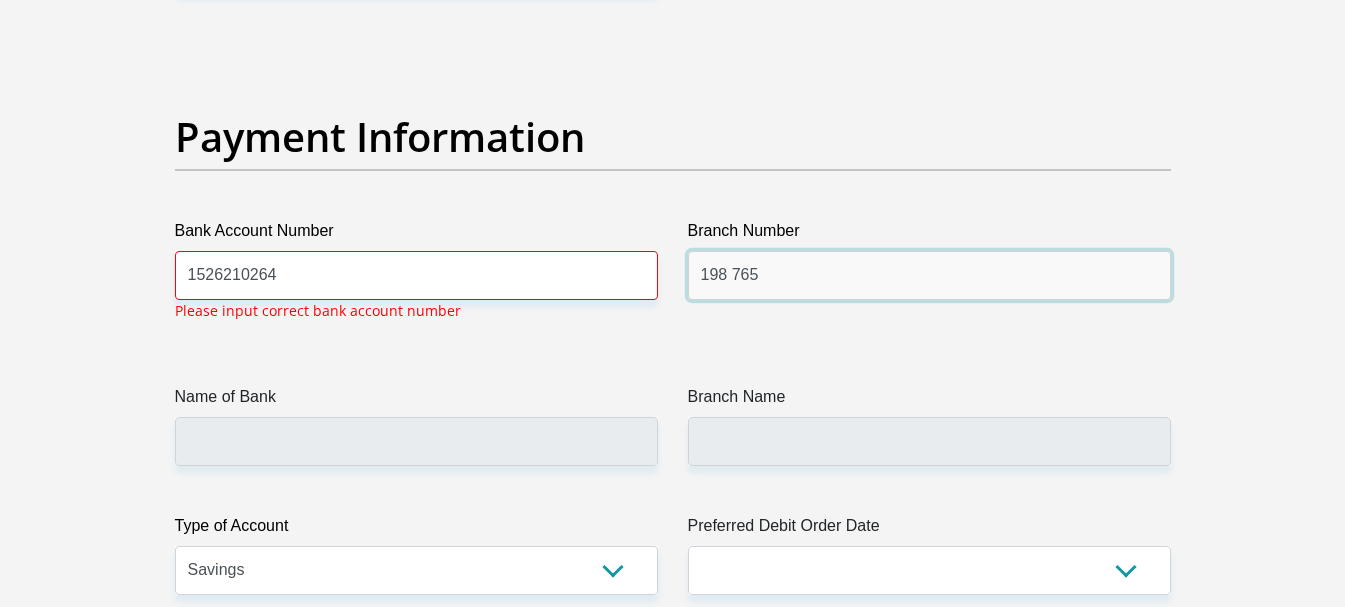 click on "198 765" at bounding box center (929, 275) 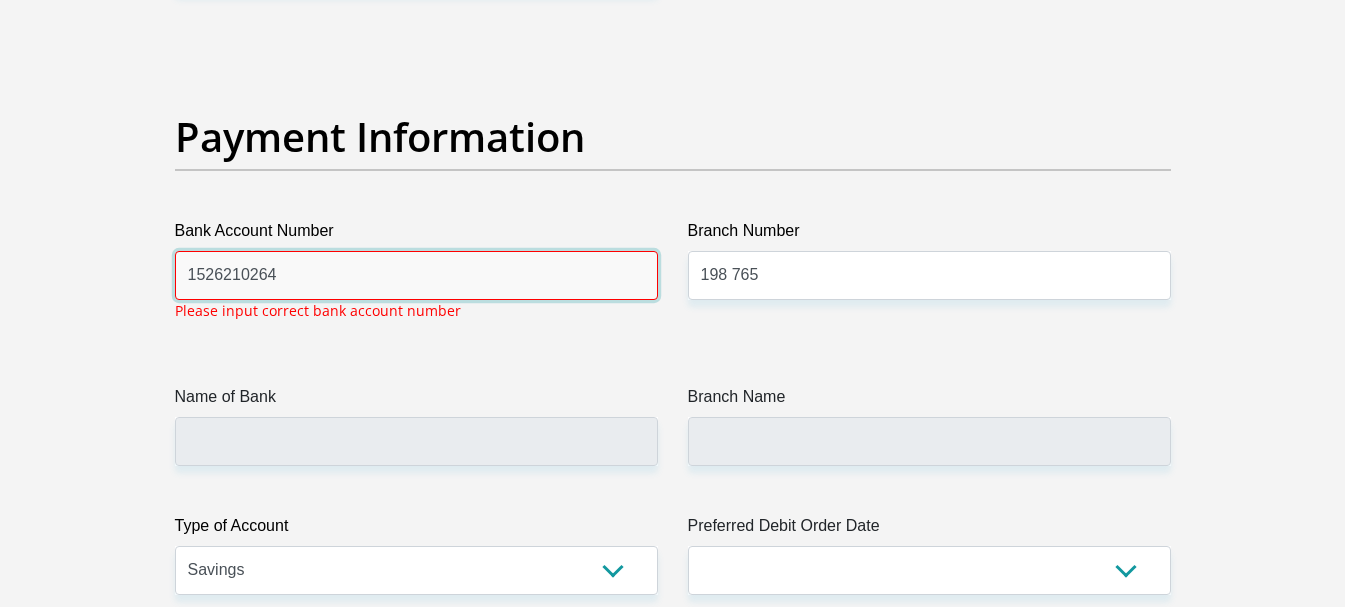 click on "1526210264" at bounding box center (416, 275) 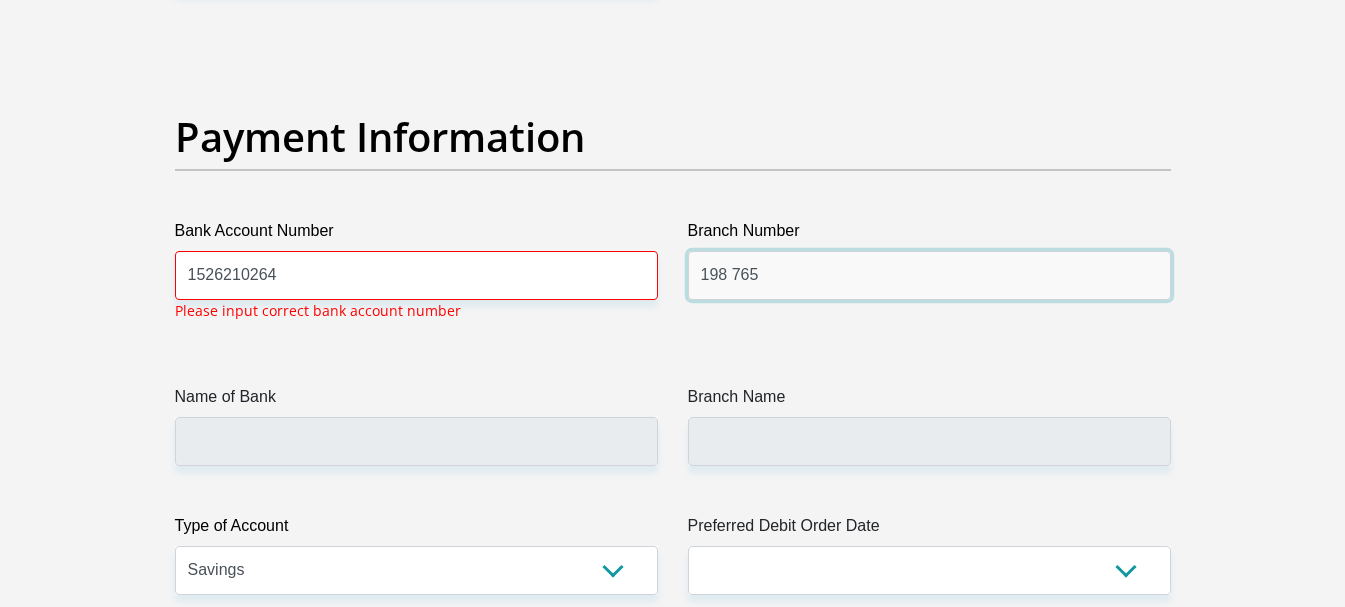 drag, startPoint x: 824, startPoint y: 282, endPoint x: 592, endPoint y: 282, distance: 232 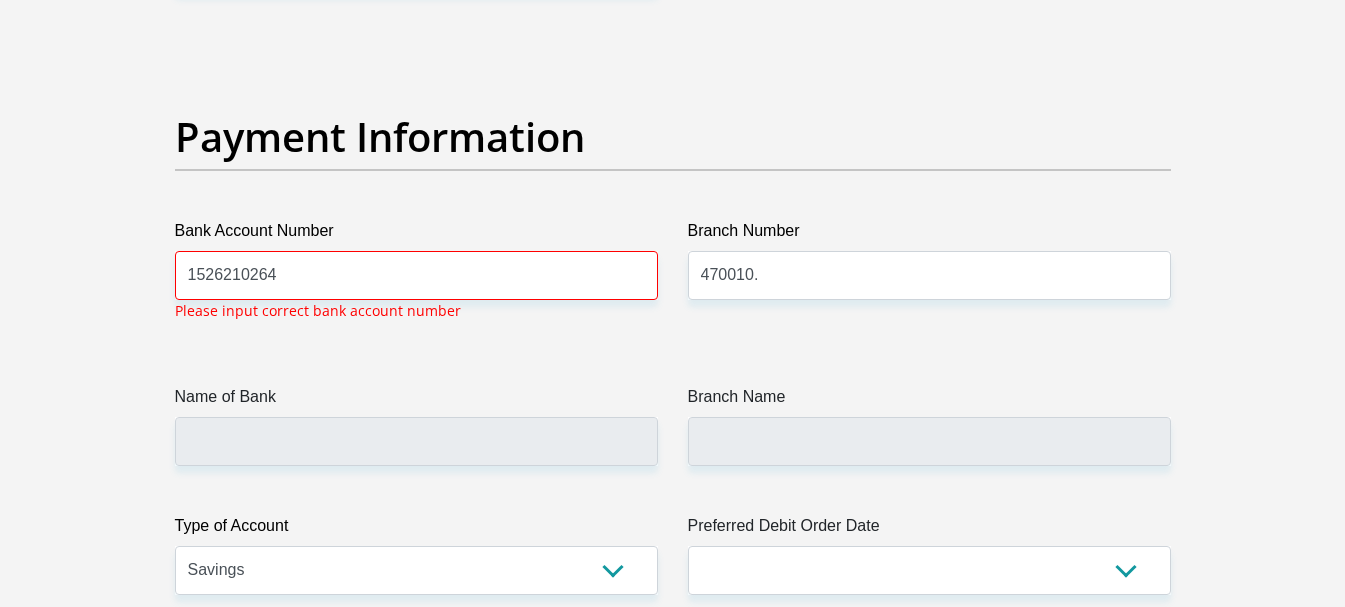 click on "Title
Mr
Ms
Mrs
Dr
[PERSON_NAME]
First Name
Sarel
Surname
[PERSON_NAME]
ID Number
9101145024086
Please input valid ID number
Race
Black
Coloured
Indian
White
Other
Contact Number
0765930652
Please input valid contact number
Nationality
[GEOGRAPHIC_DATA]
[GEOGRAPHIC_DATA]
[GEOGRAPHIC_DATA]  [GEOGRAPHIC_DATA]  [GEOGRAPHIC_DATA]" at bounding box center (673, -952) 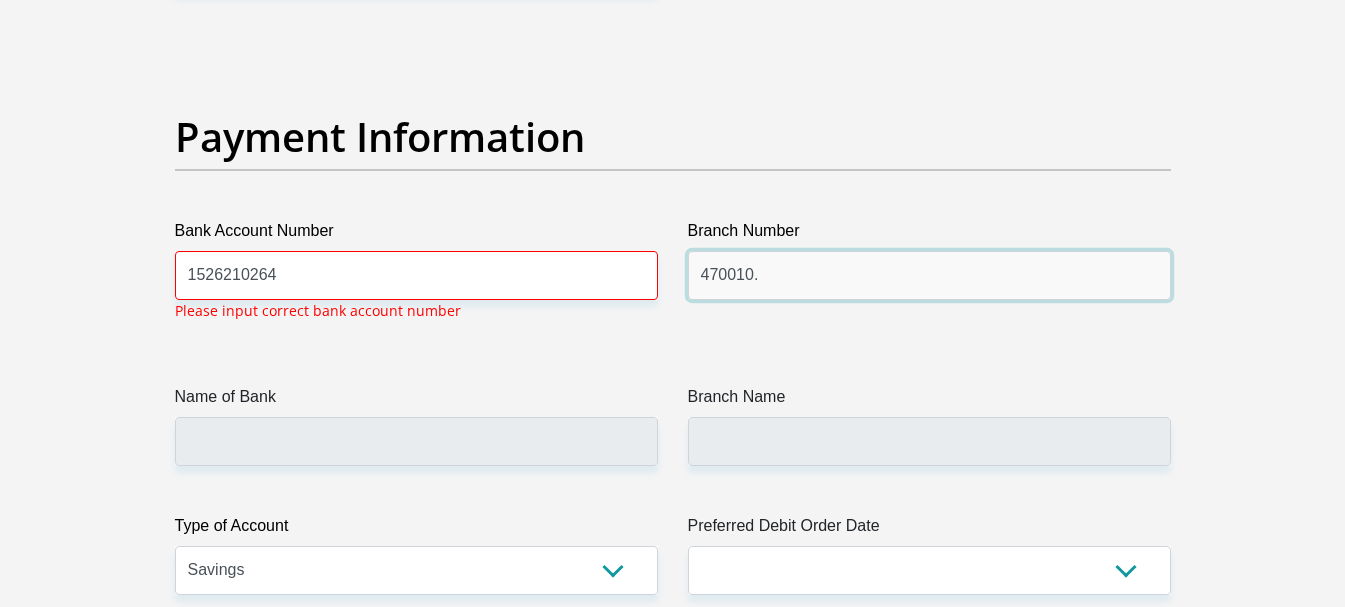 click on "470010." at bounding box center [929, 275] 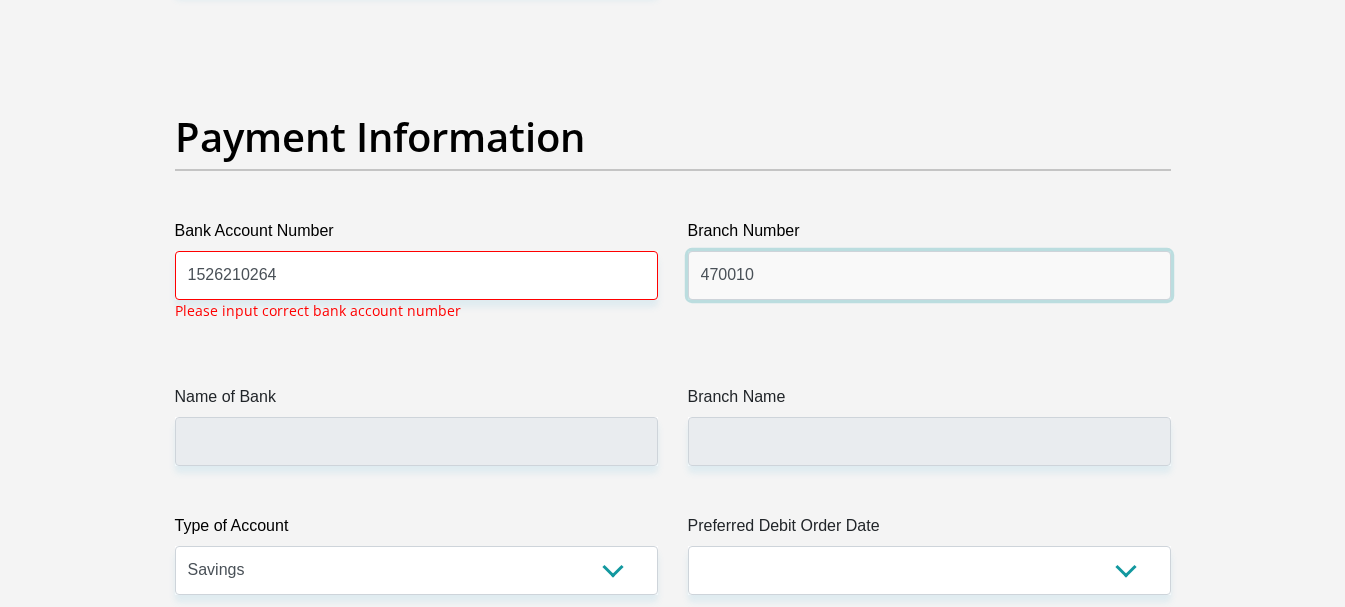 type on "470010" 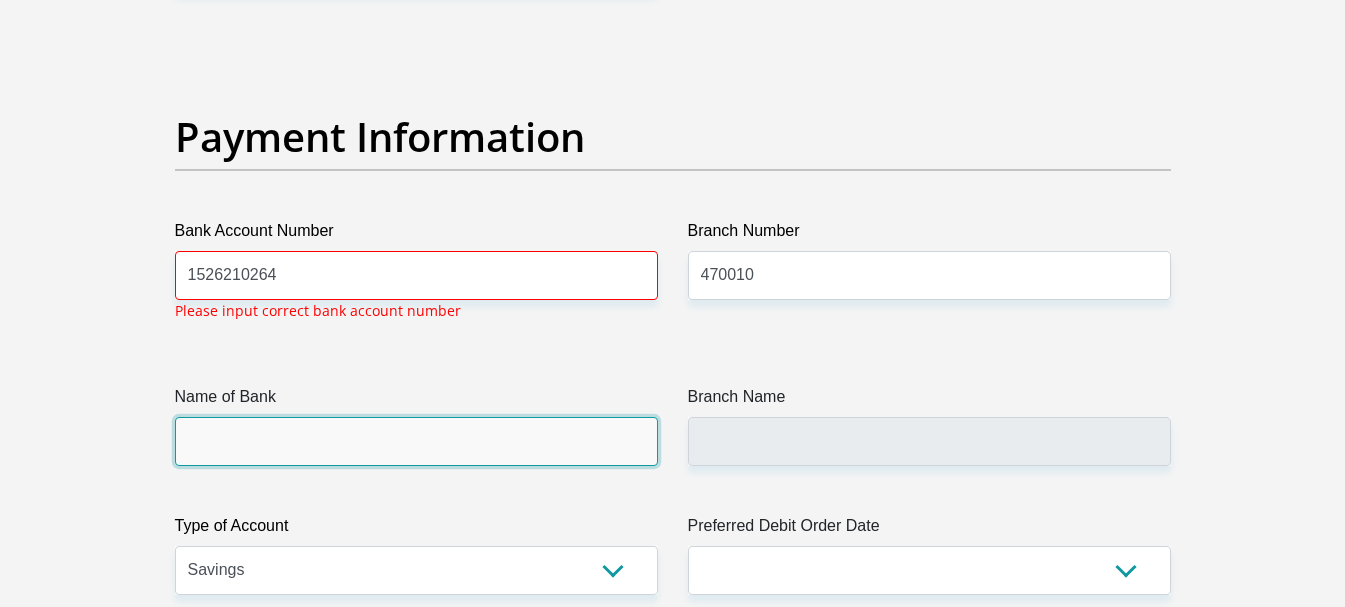 click on "Name of Bank" at bounding box center [416, 441] 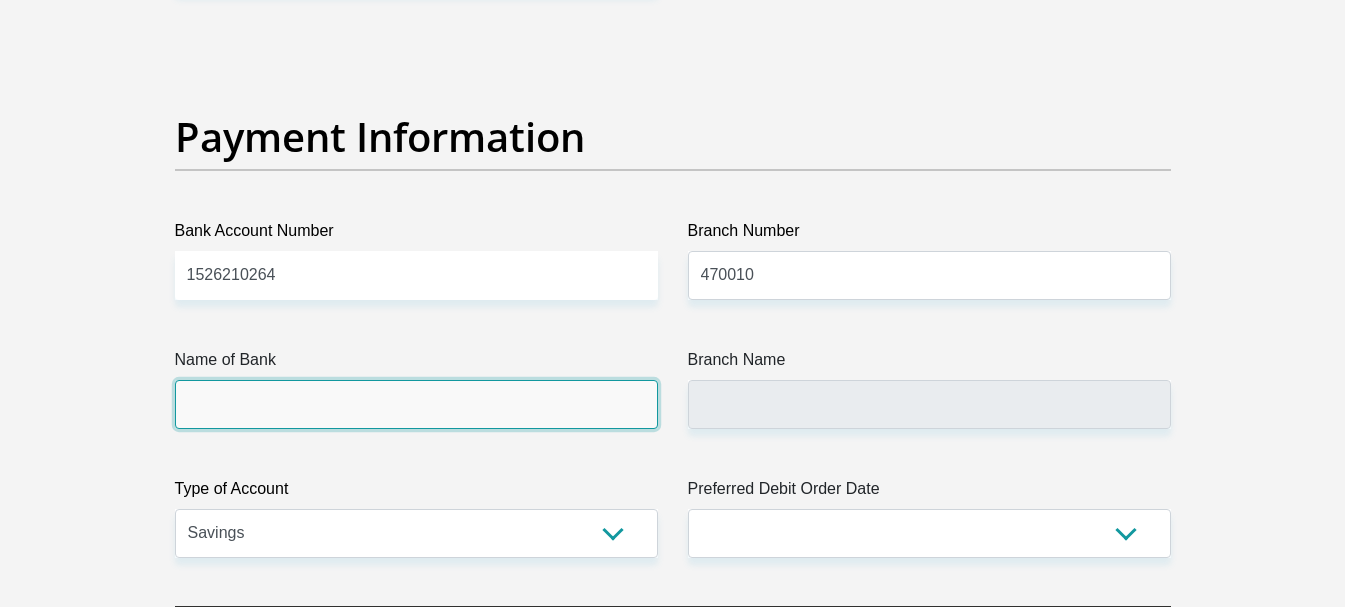 type on "CAPITEC BANK LIMITED" 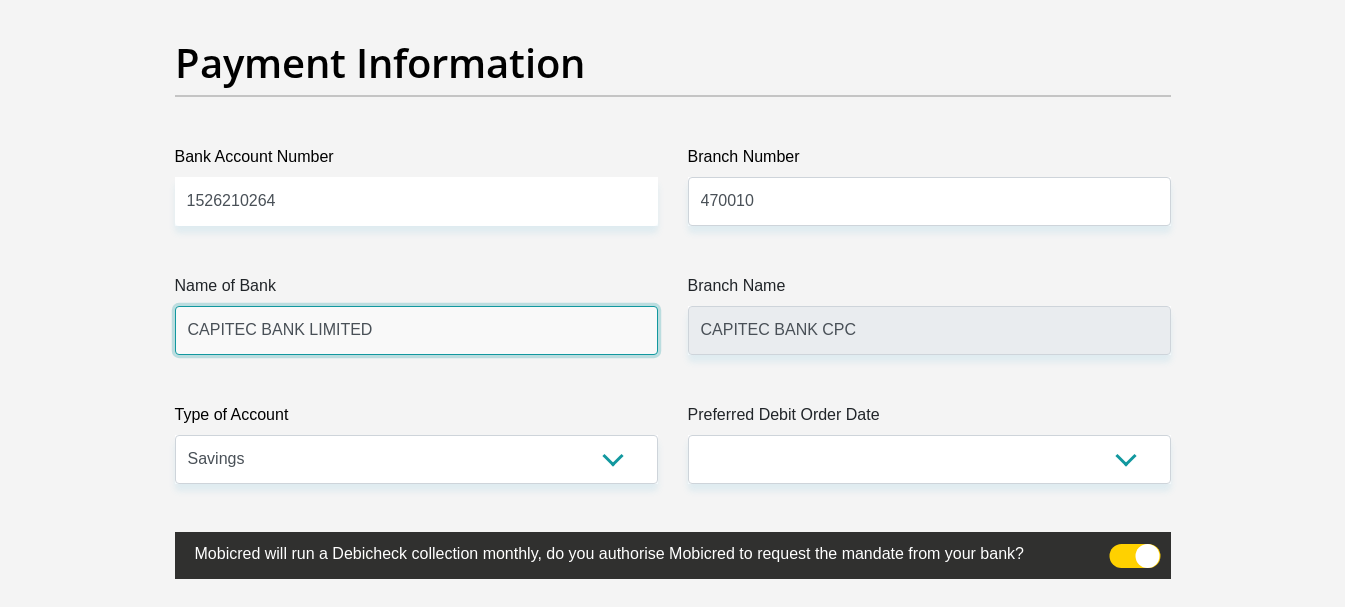 scroll, scrollTop: 4738, scrollLeft: 0, axis: vertical 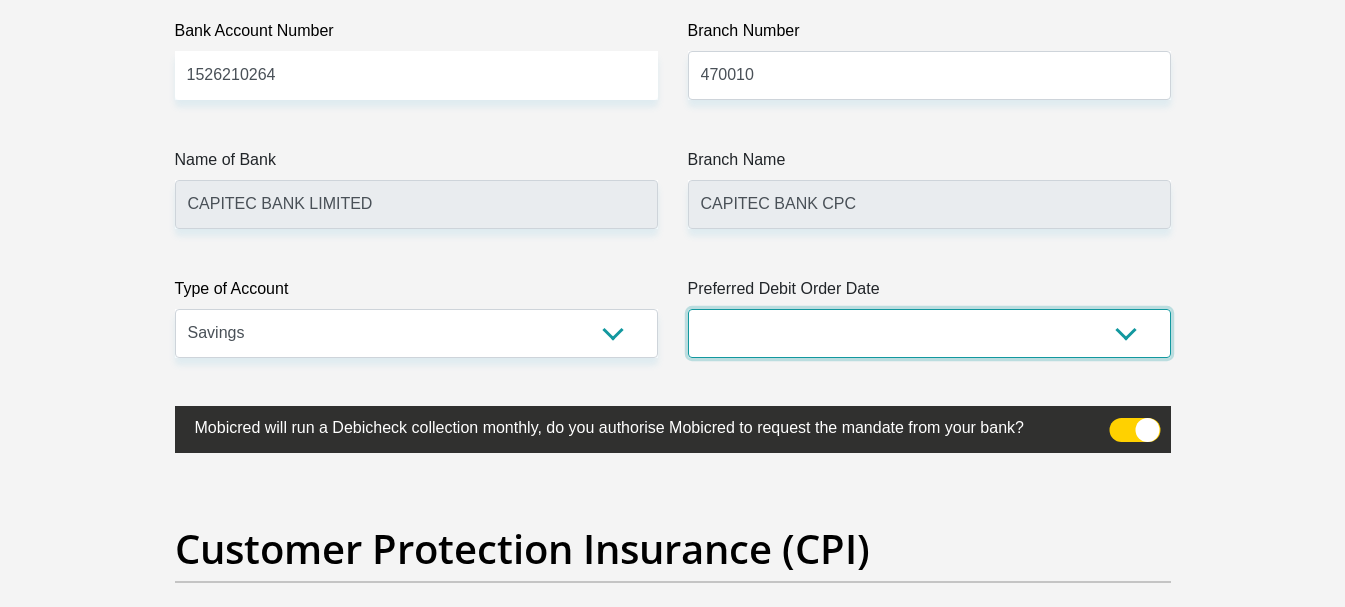 click on "1st
2nd
3rd
4th
5th
7th
18th
19th
20th
21st
22nd
23rd
24th
25th
26th
27th
28th
29th
30th" at bounding box center (929, 333) 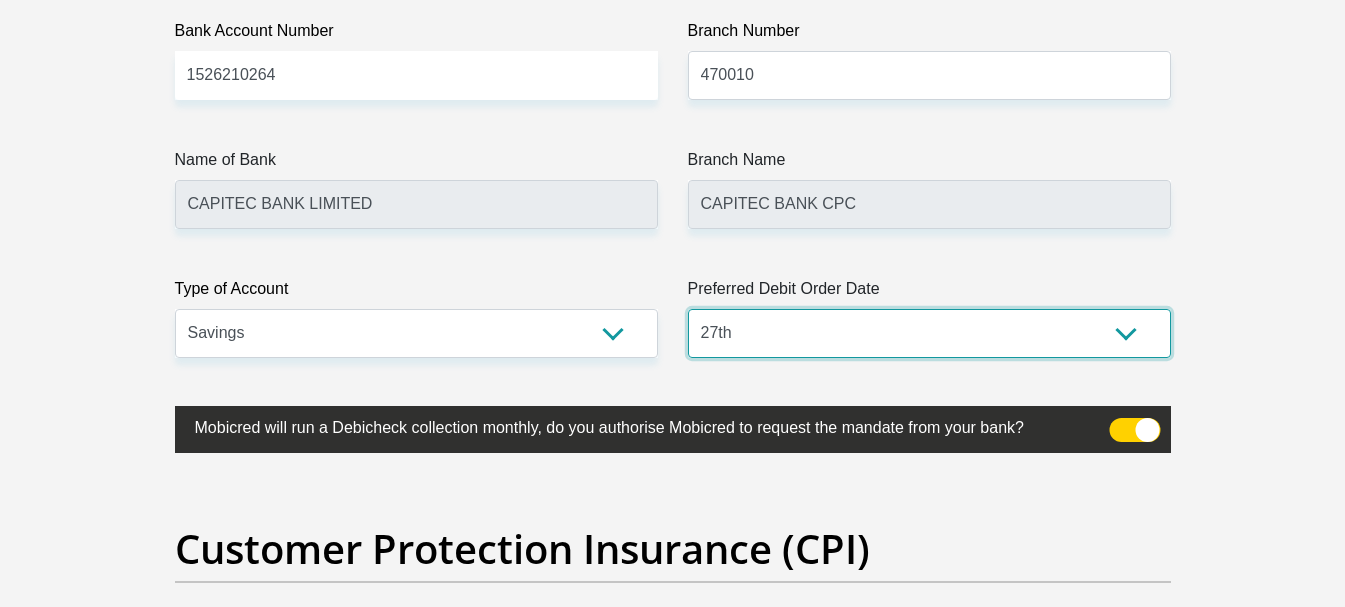 click on "1st
2nd
3rd
4th
5th
7th
18th
19th
20th
21st
22nd
23rd
24th
25th
26th
27th
28th
29th
30th" at bounding box center (929, 333) 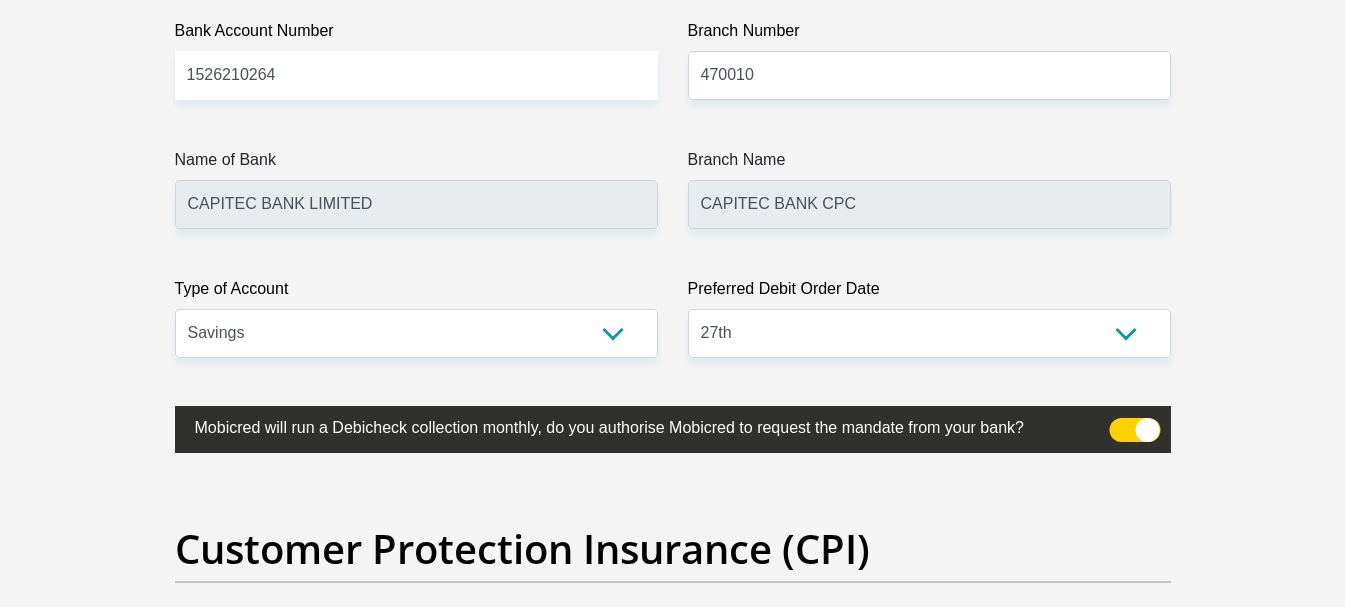 click on "Title
Mr
Ms
Mrs
Dr
[PERSON_NAME]
First Name
Sarel
Surname
[PERSON_NAME]
ID Number
9101145024086
Please input valid ID number
Race
Black
Coloured
Indian
White
Other
Contact Number
0765930652
Please input valid contact number
Nationality
[GEOGRAPHIC_DATA]
[GEOGRAPHIC_DATA]
[GEOGRAPHIC_DATA]  [GEOGRAPHIC_DATA]  [GEOGRAPHIC_DATA]" at bounding box center (673, -1171) 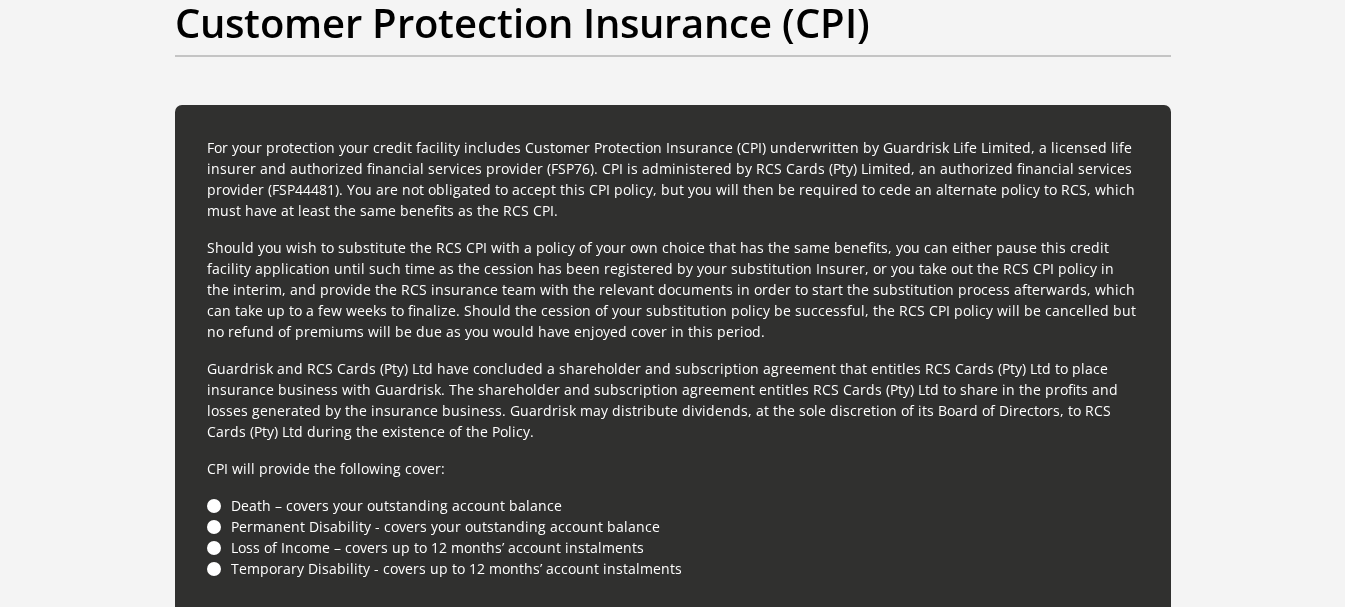 scroll, scrollTop: 5438, scrollLeft: 0, axis: vertical 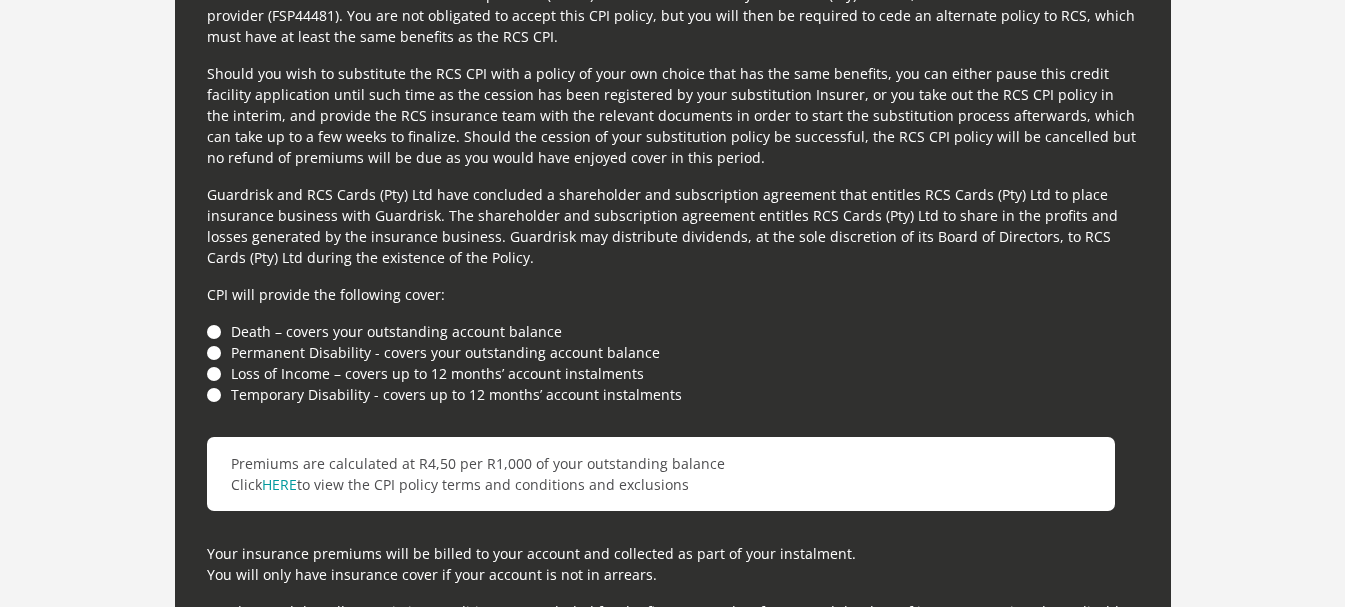 click on "Death – covers your outstanding account balance" at bounding box center [673, 331] 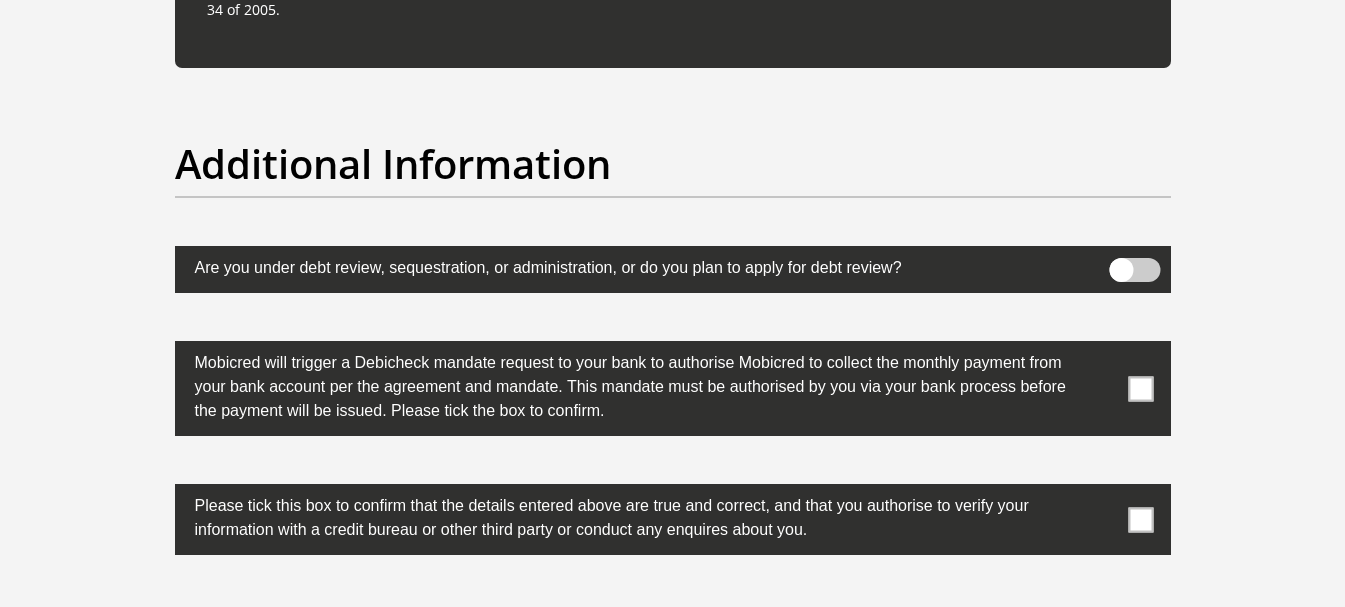 scroll, scrollTop: 6138, scrollLeft: 0, axis: vertical 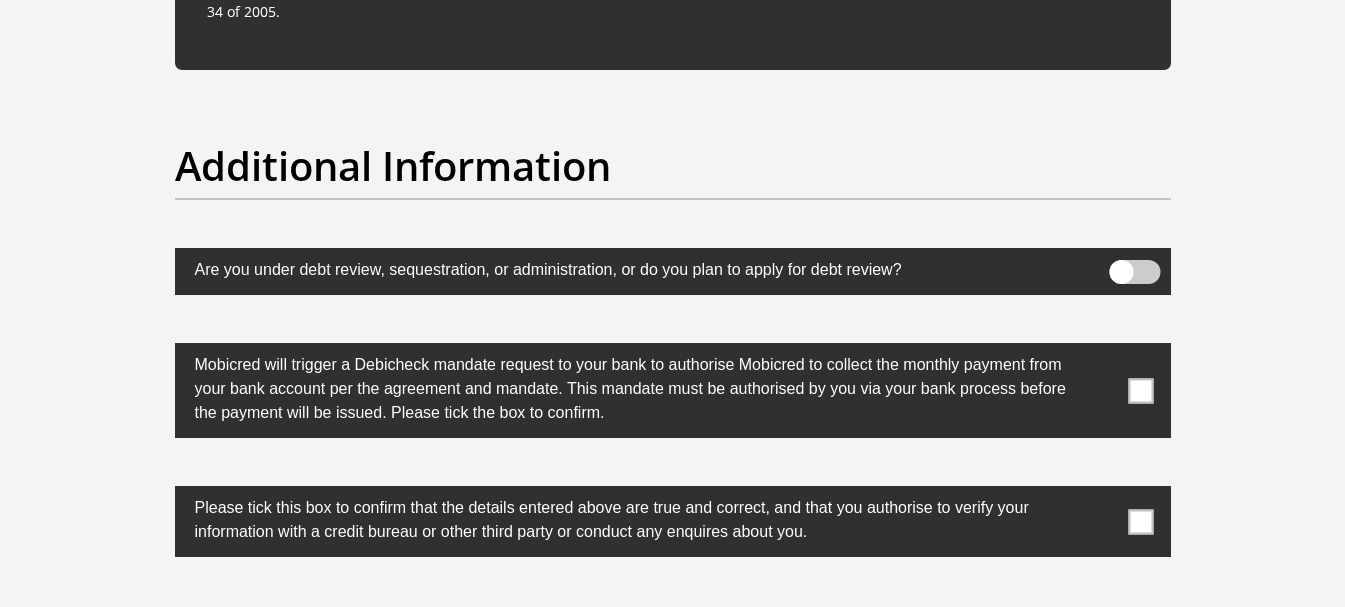 click at bounding box center [1140, 390] 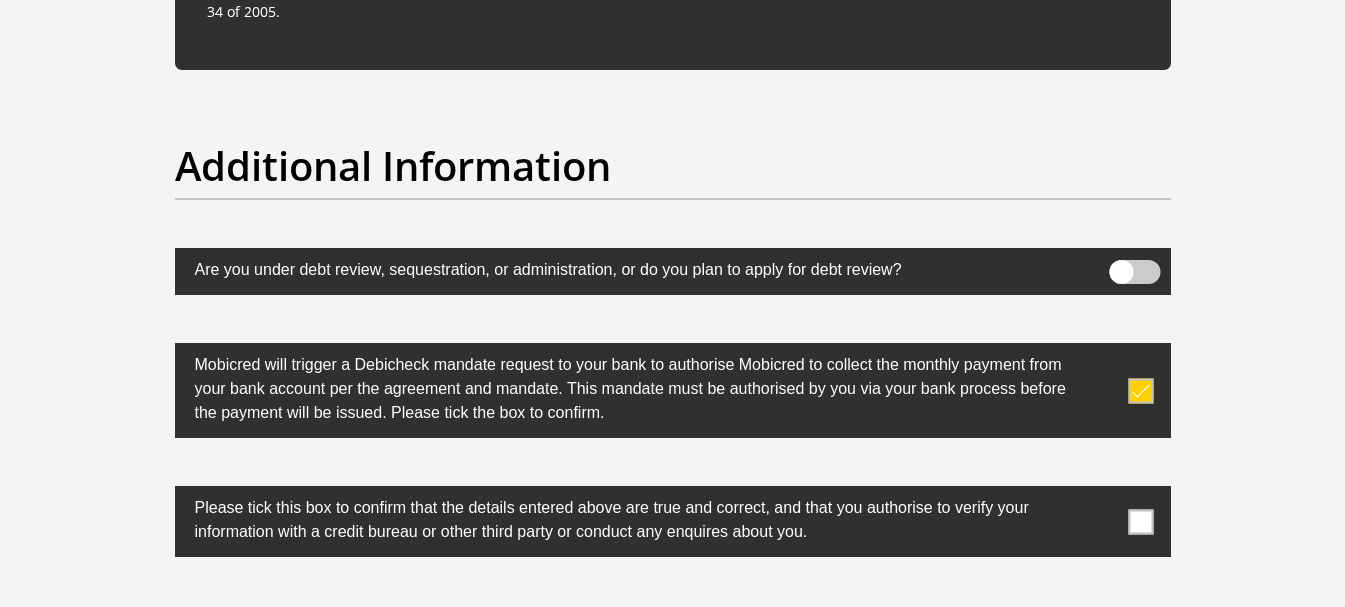 click at bounding box center (1140, 521) 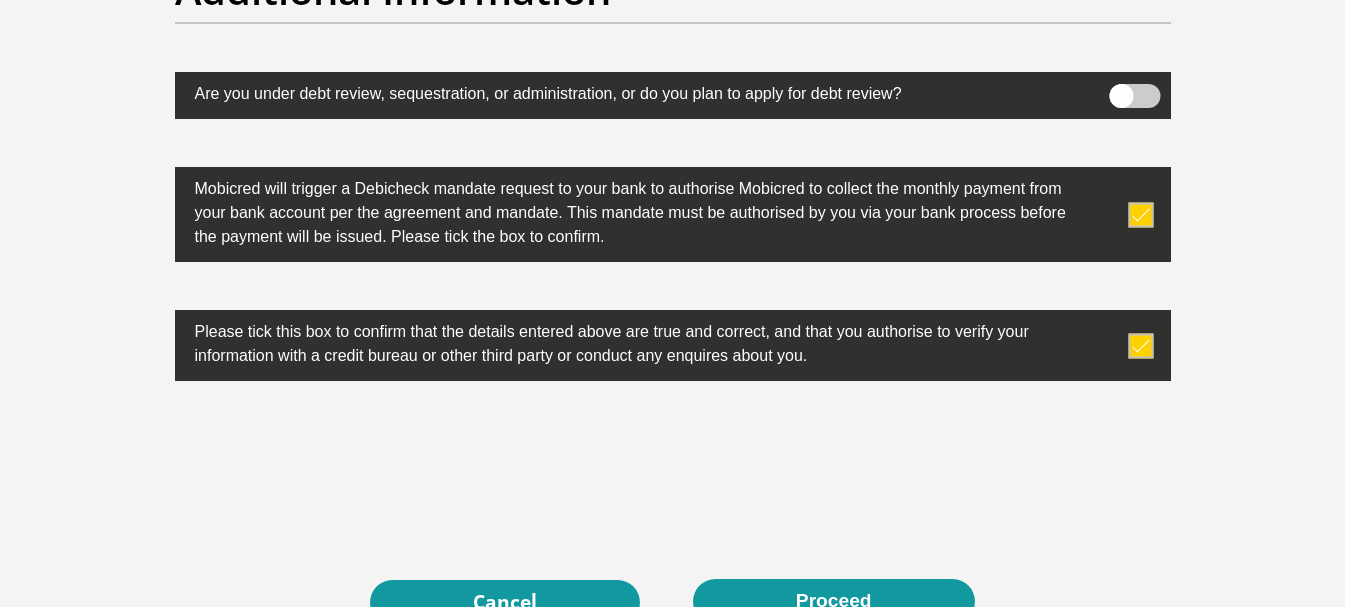 scroll, scrollTop: 6338, scrollLeft: 0, axis: vertical 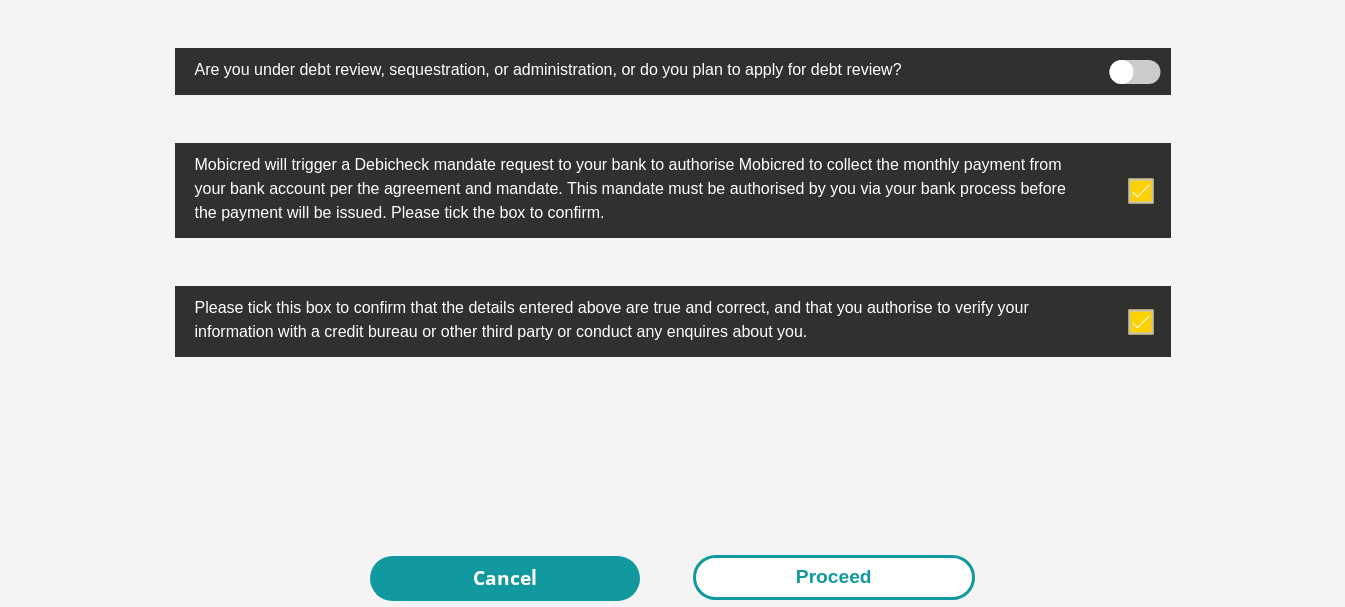 click on "Proceed" at bounding box center [834, 577] 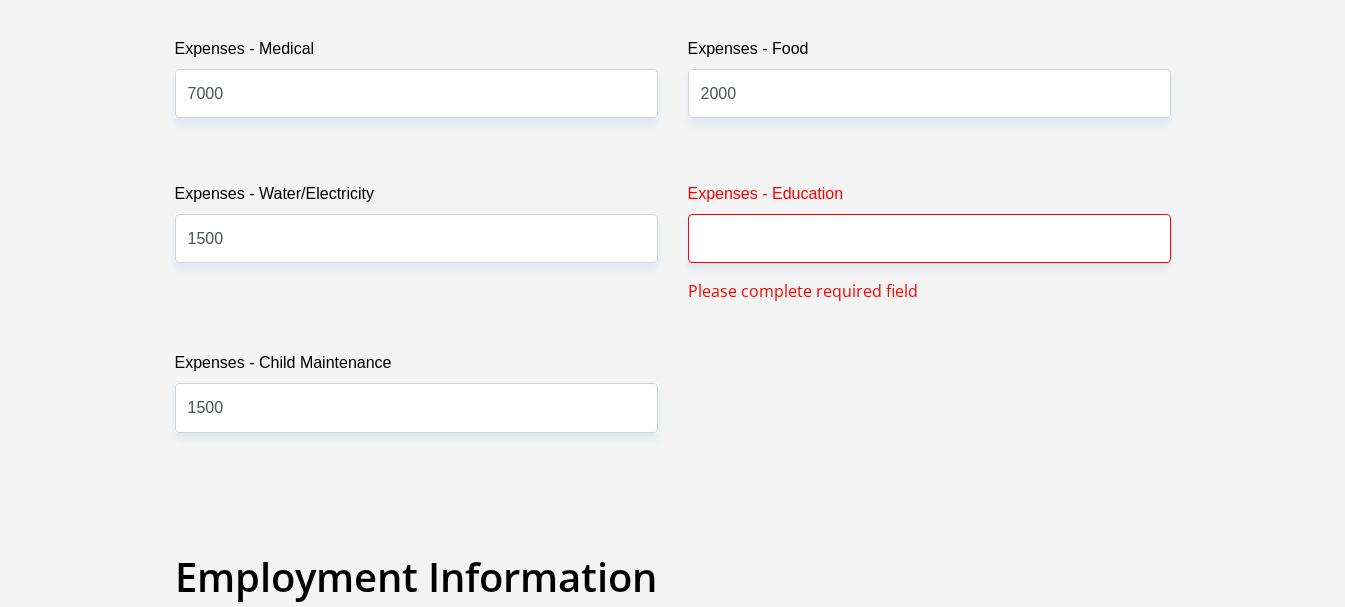 scroll, scrollTop: 3099, scrollLeft: 0, axis: vertical 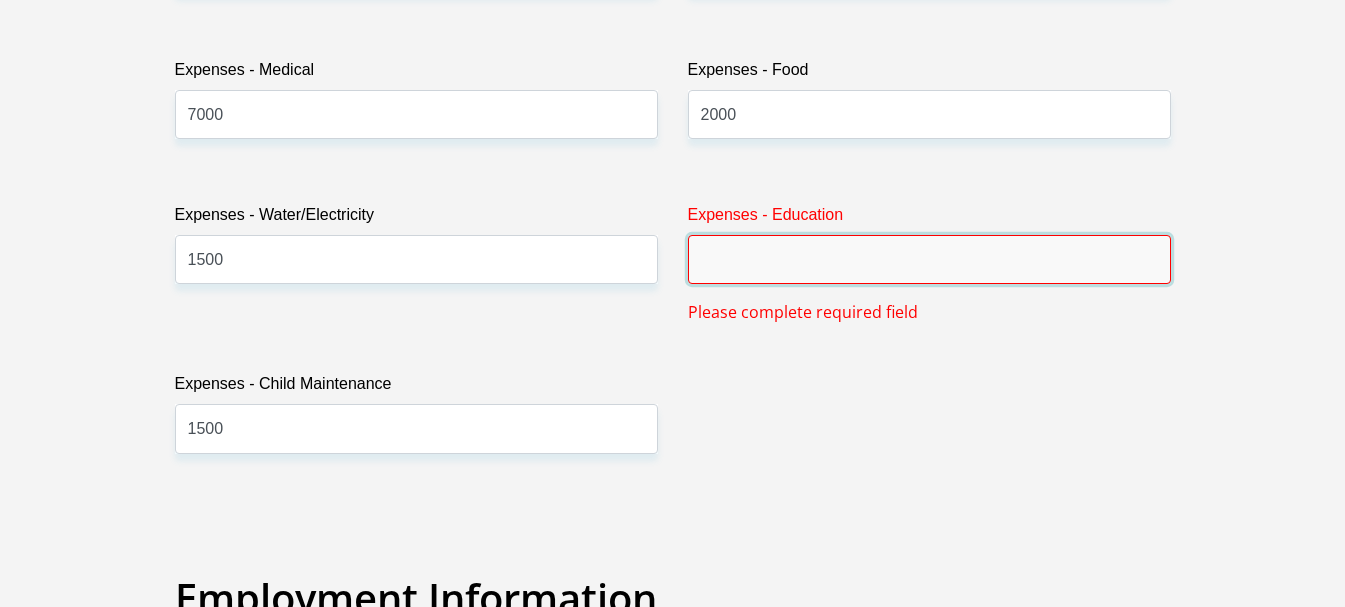 click on "Expenses - Education" at bounding box center [929, 259] 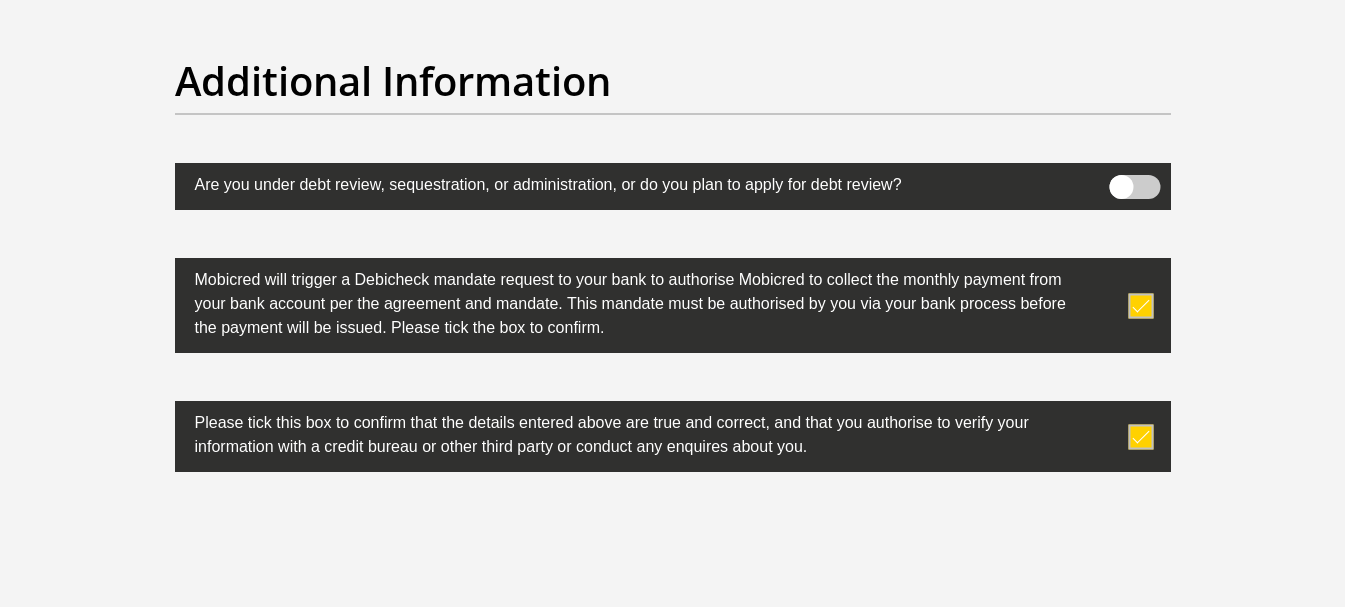 scroll, scrollTop: 6568, scrollLeft: 0, axis: vertical 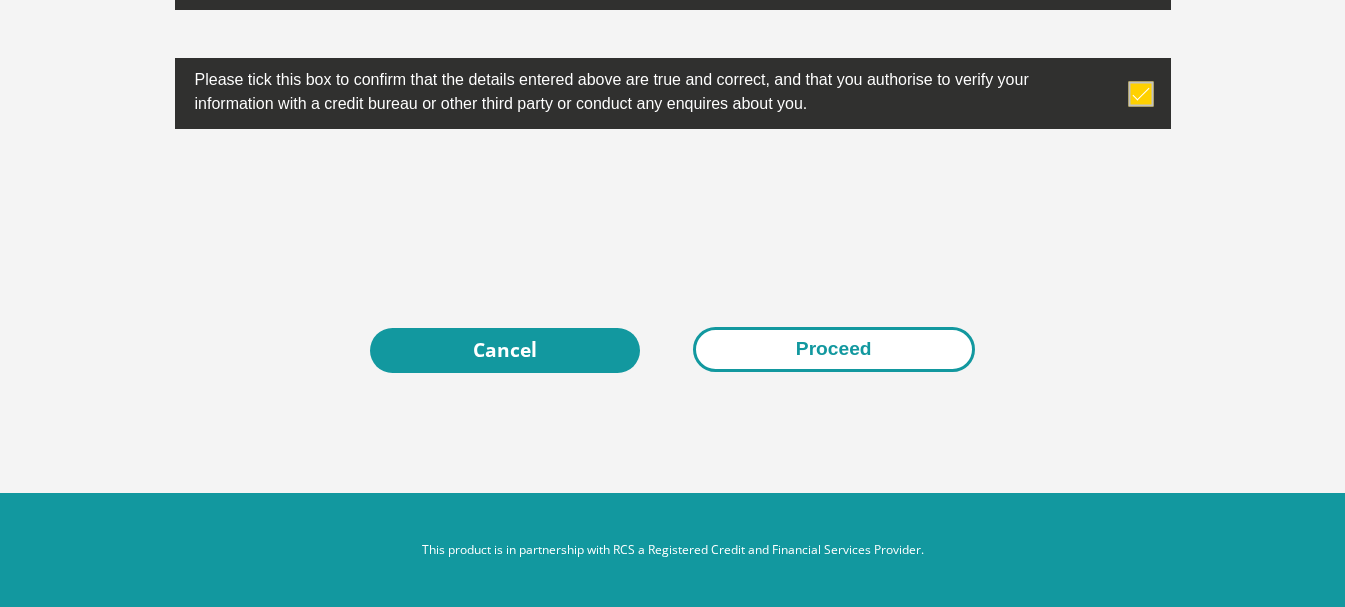 type on "100" 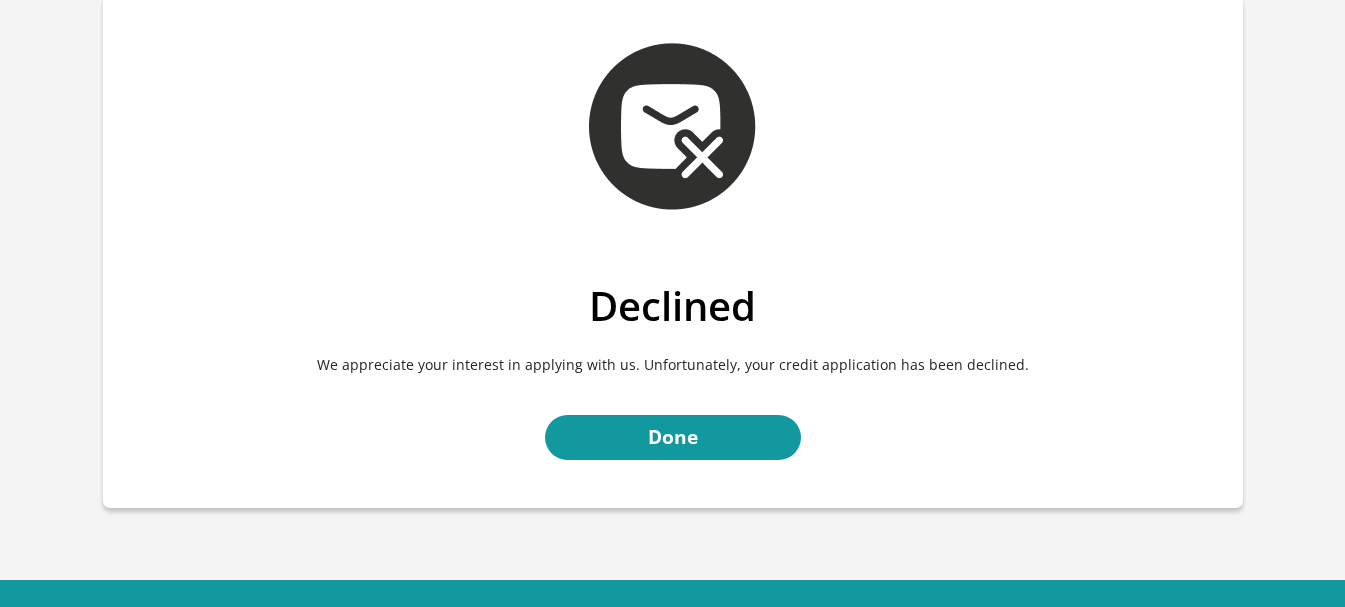 scroll, scrollTop: 164, scrollLeft: 0, axis: vertical 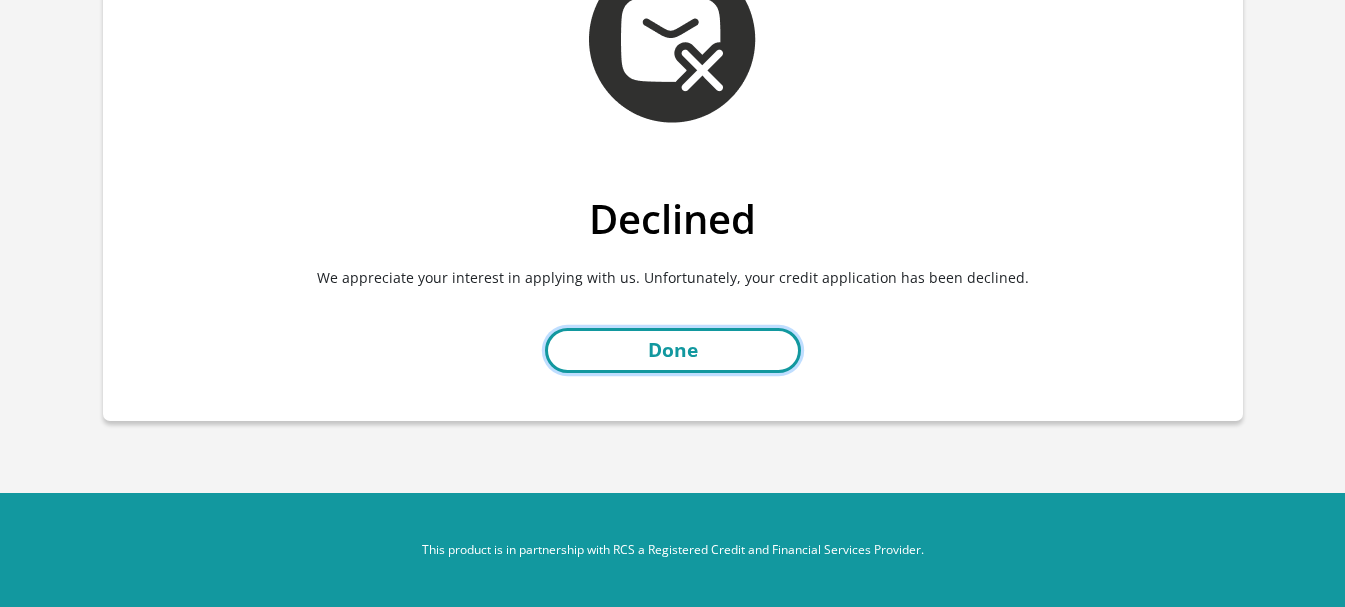 click on "Done" at bounding box center [673, 350] 